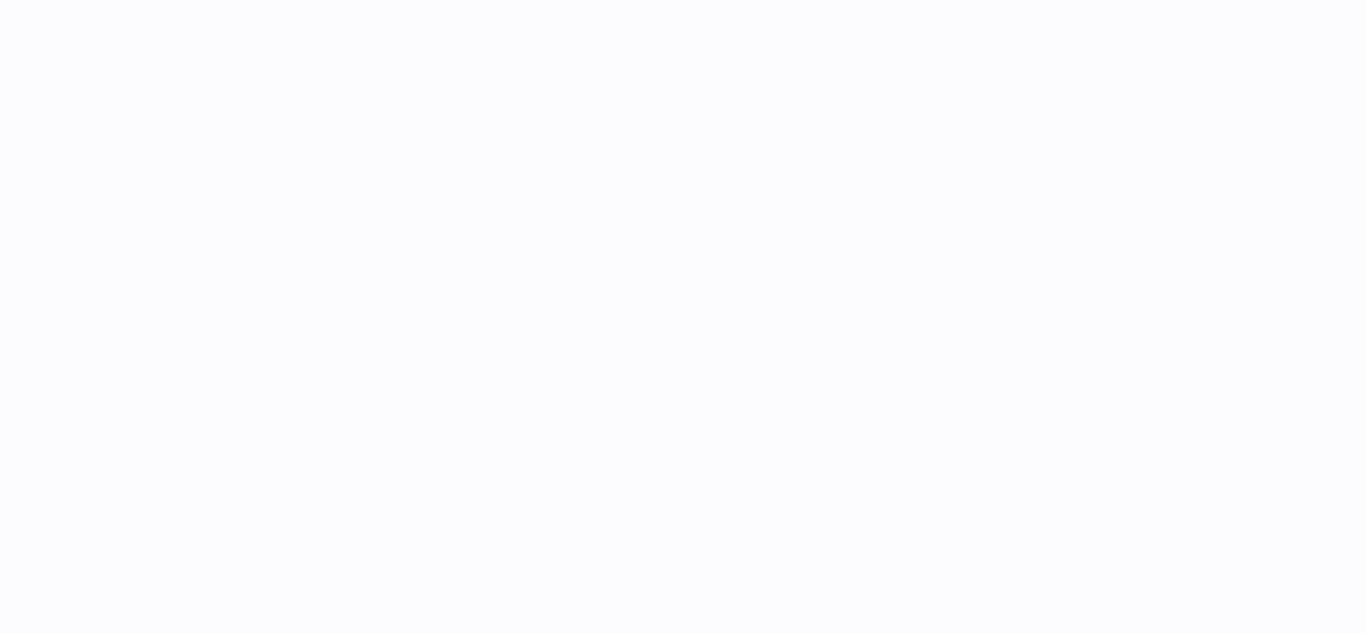 scroll, scrollTop: 0, scrollLeft: 0, axis: both 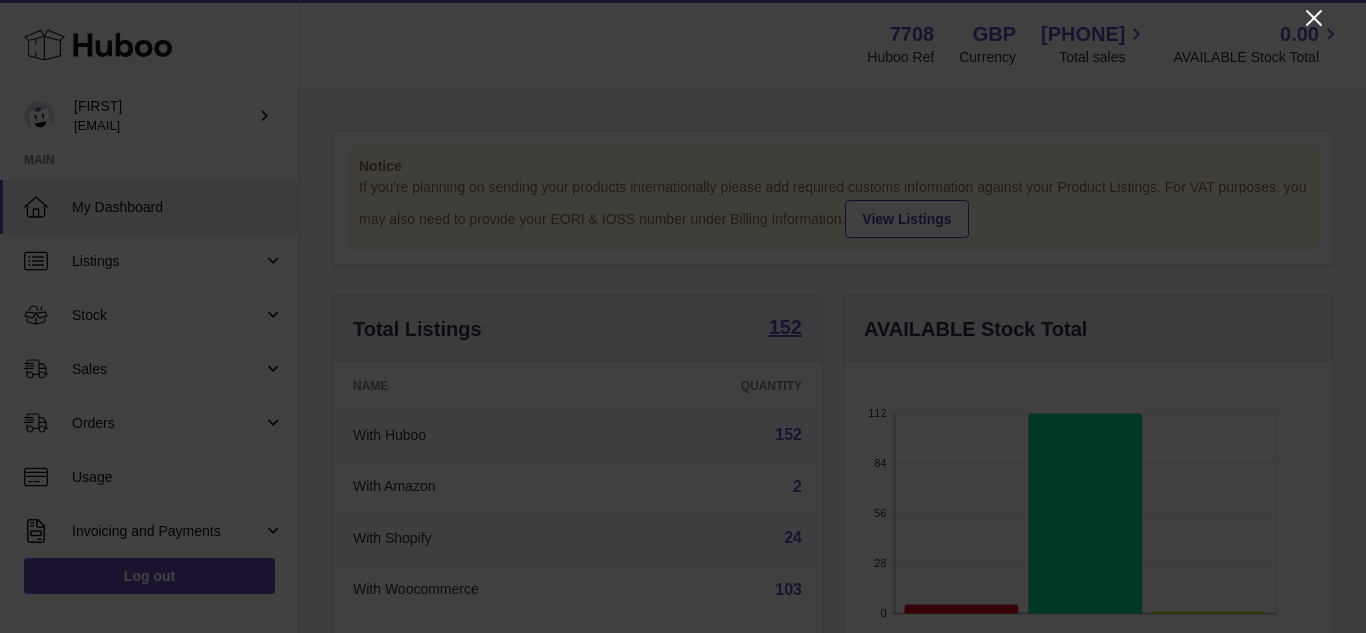click 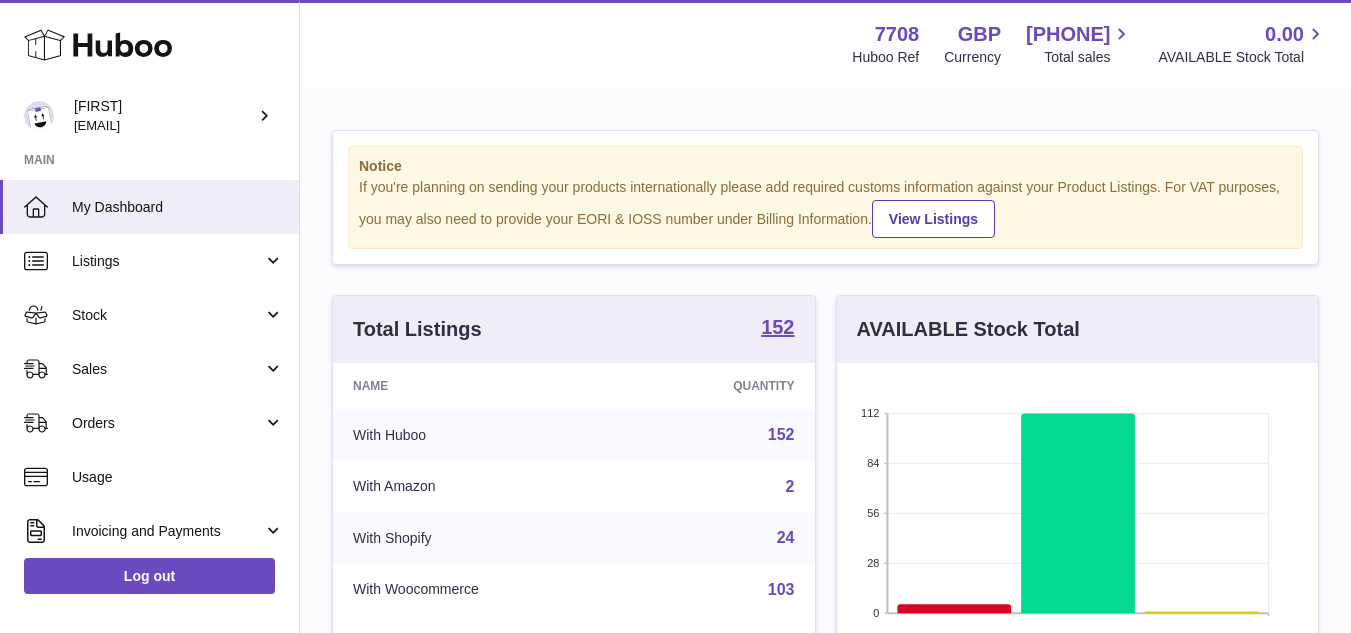 scroll, scrollTop: 312, scrollLeft: 481, axis: both 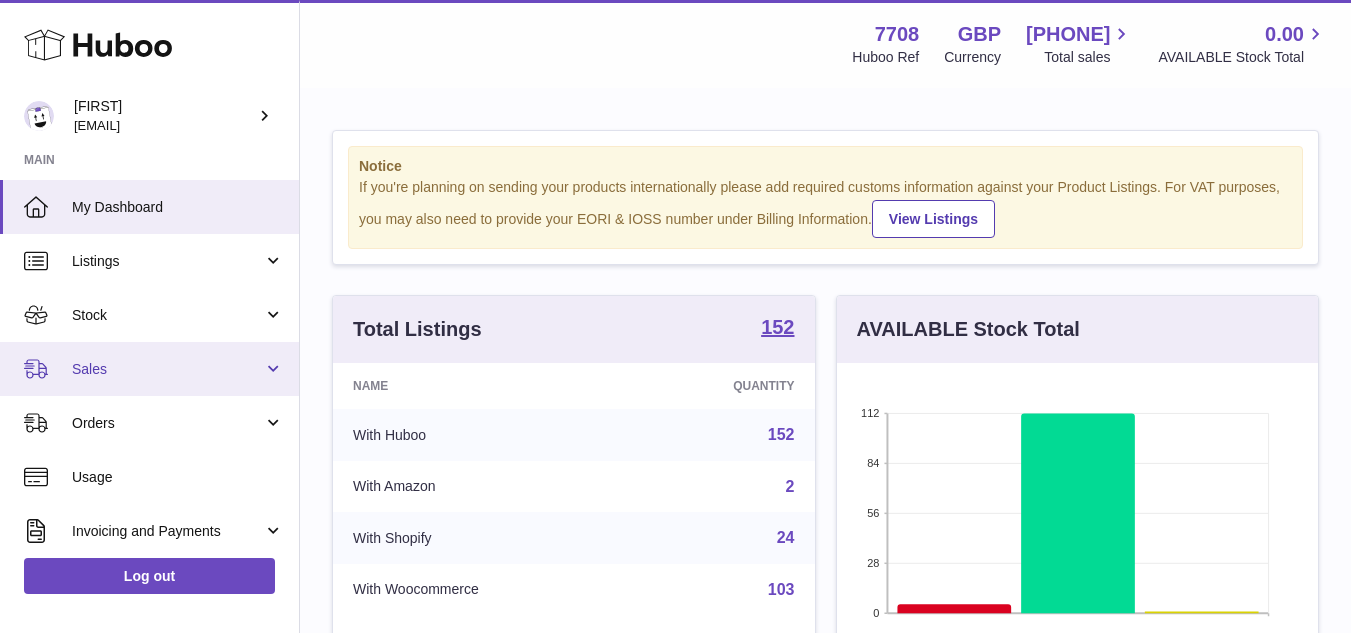 click on "Sales" at bounding box center [149, 369] 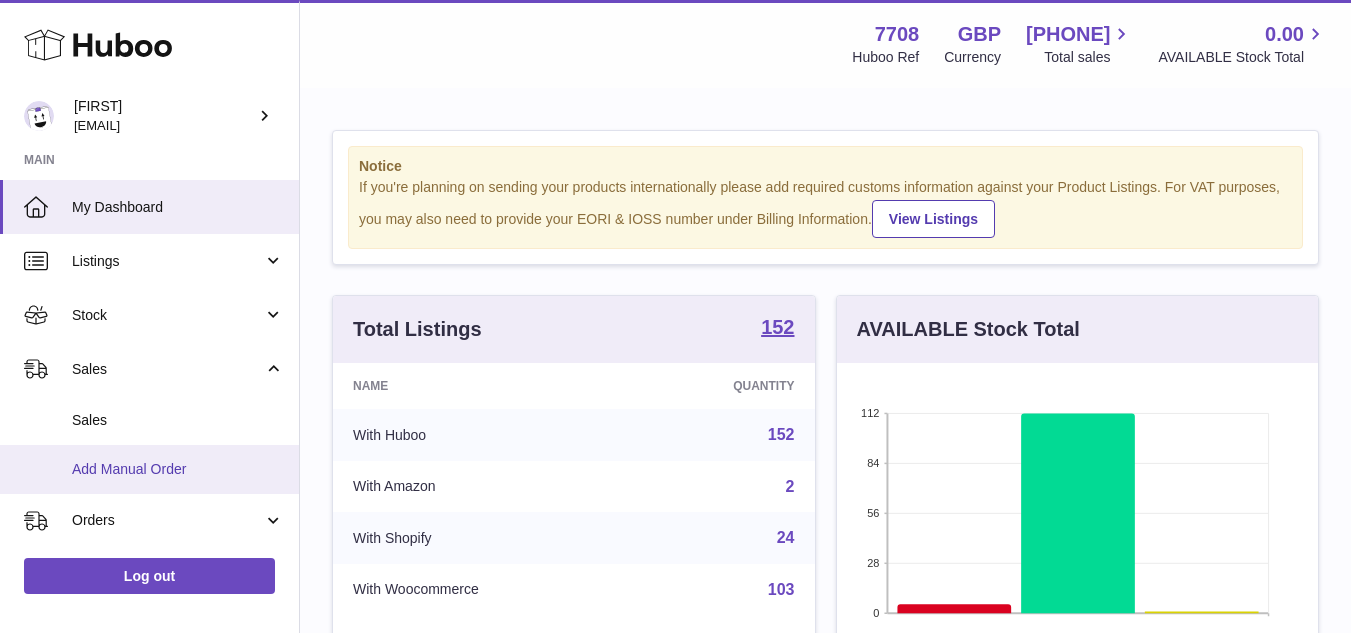 click on "Add Manual Order" at bounding box center [178, 469] 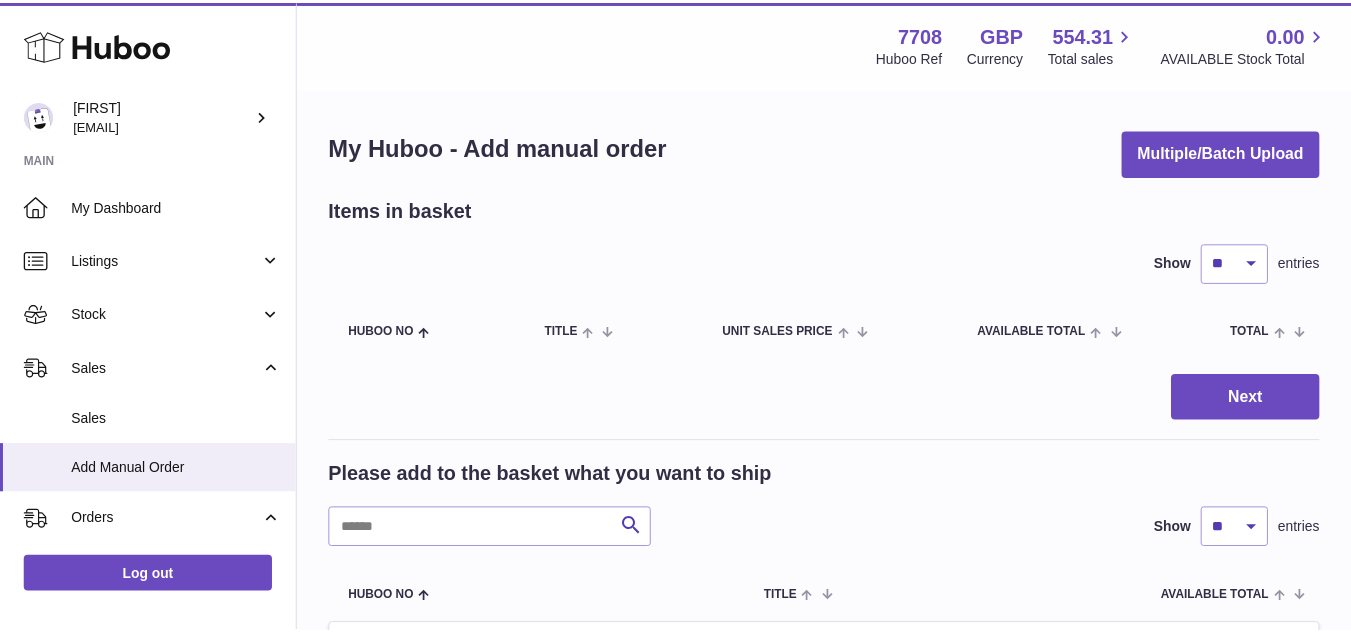 scroll, scrollTop: 0, scrollLeft: 0, axis: both 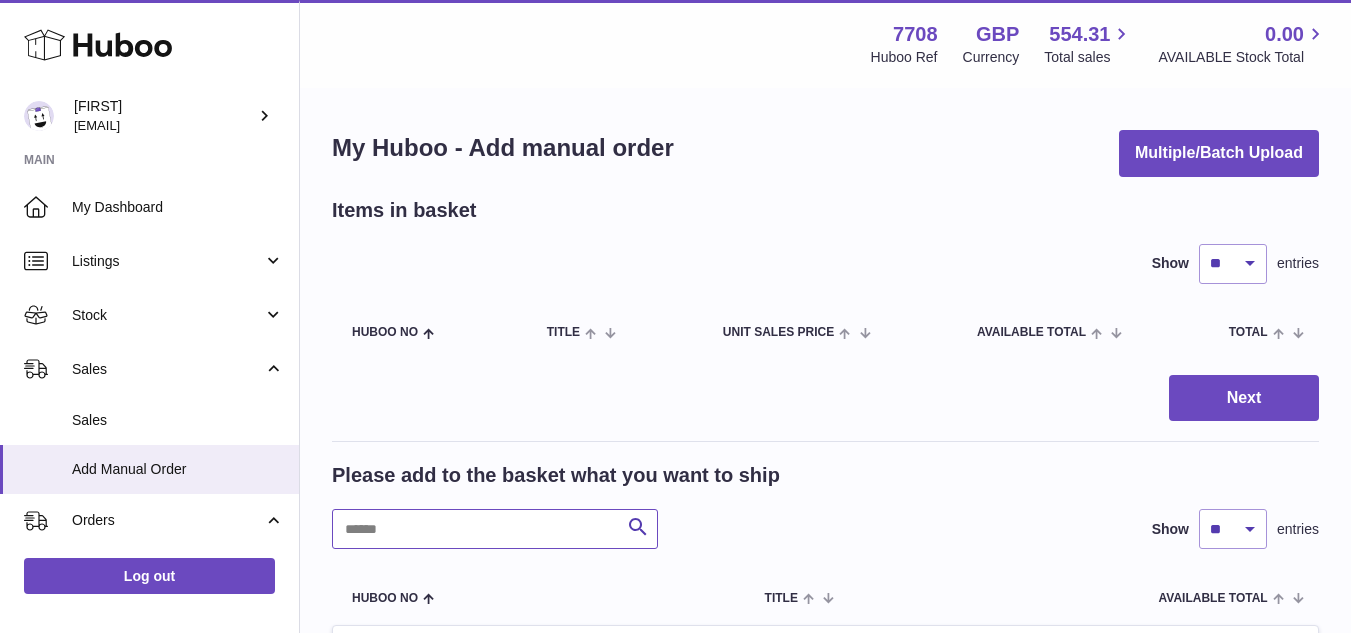 click at bounding box center [495, 529] 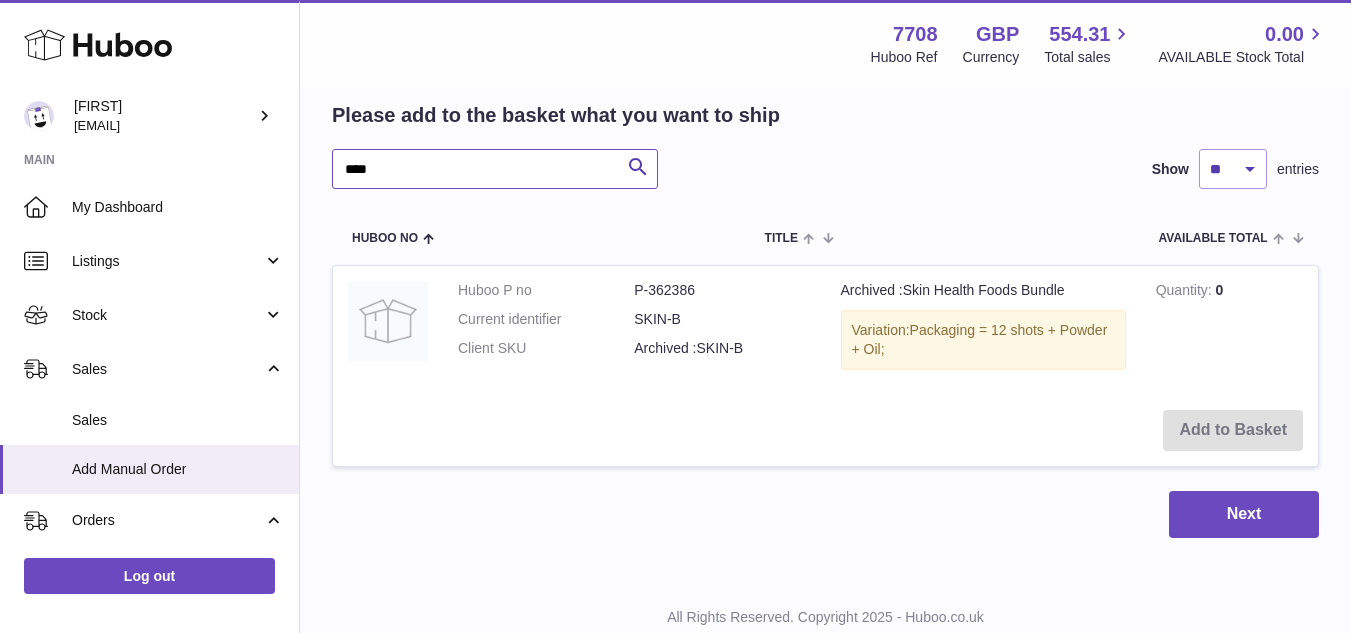scroll, scrollTop: 365, scrollLeft: 0, axis: vertical 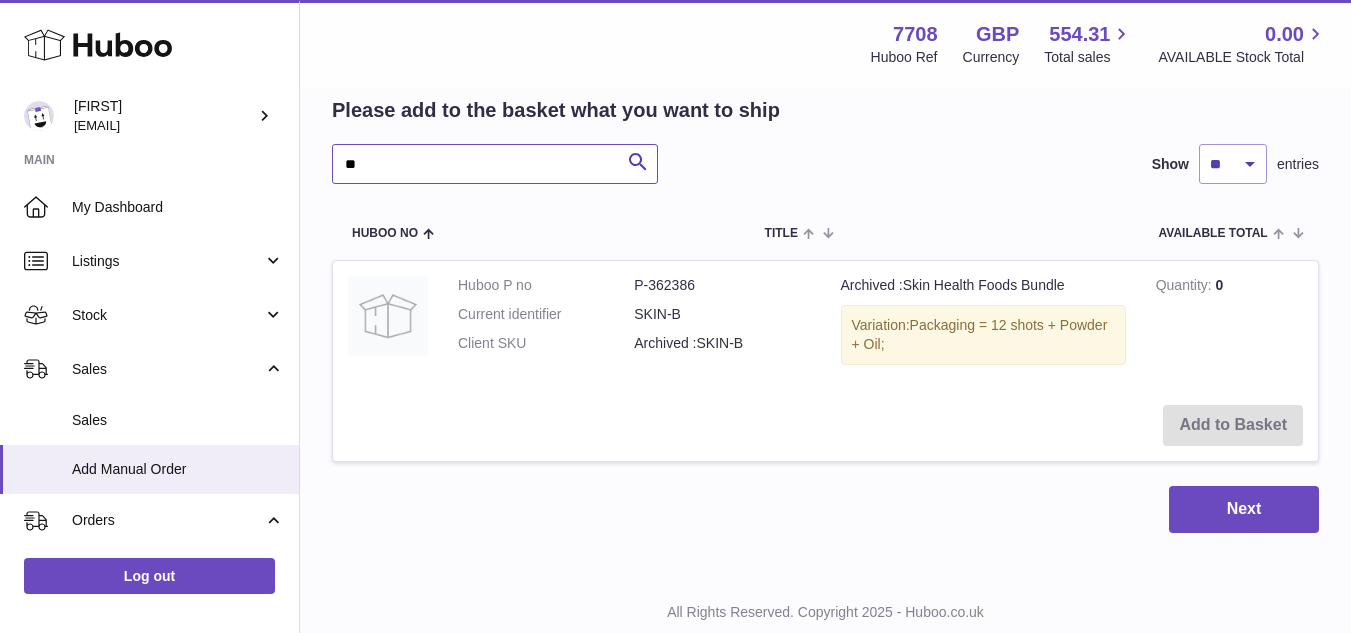 type on "*" 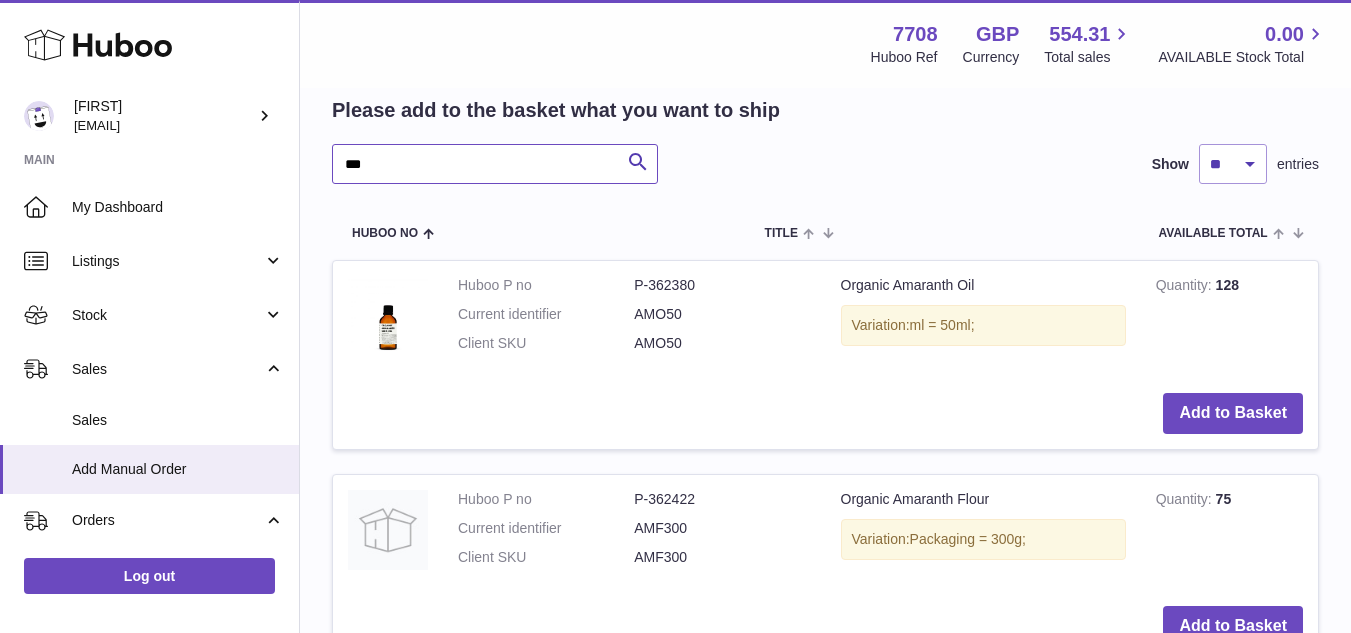 type on "***" 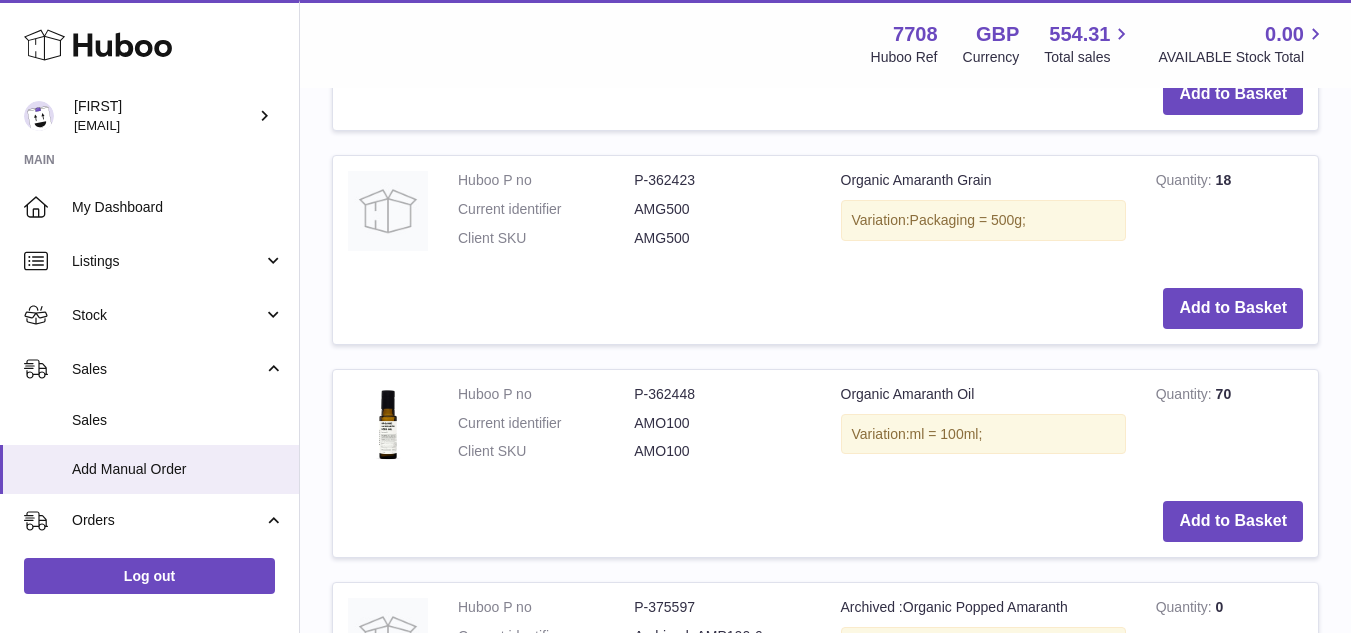 scroll, scrollTop: 913, scrollLeft: 0, axis: vertical 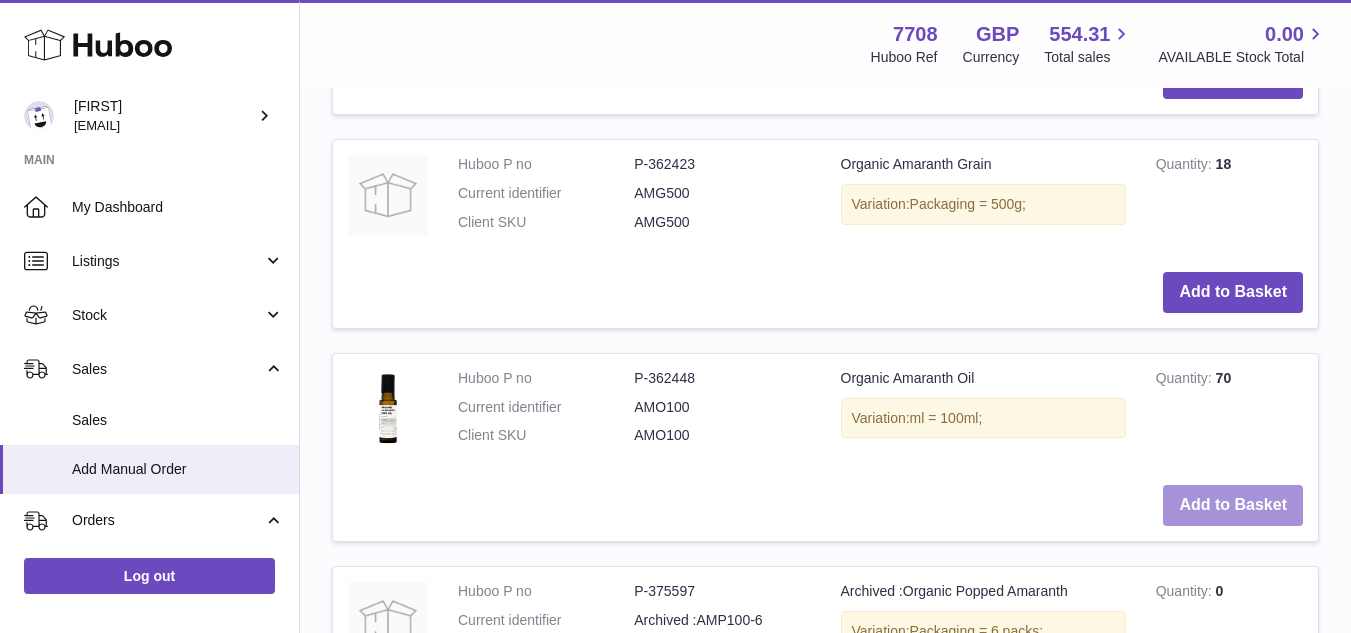 click on "Add to Basket" at bounding box center [1233, 505] 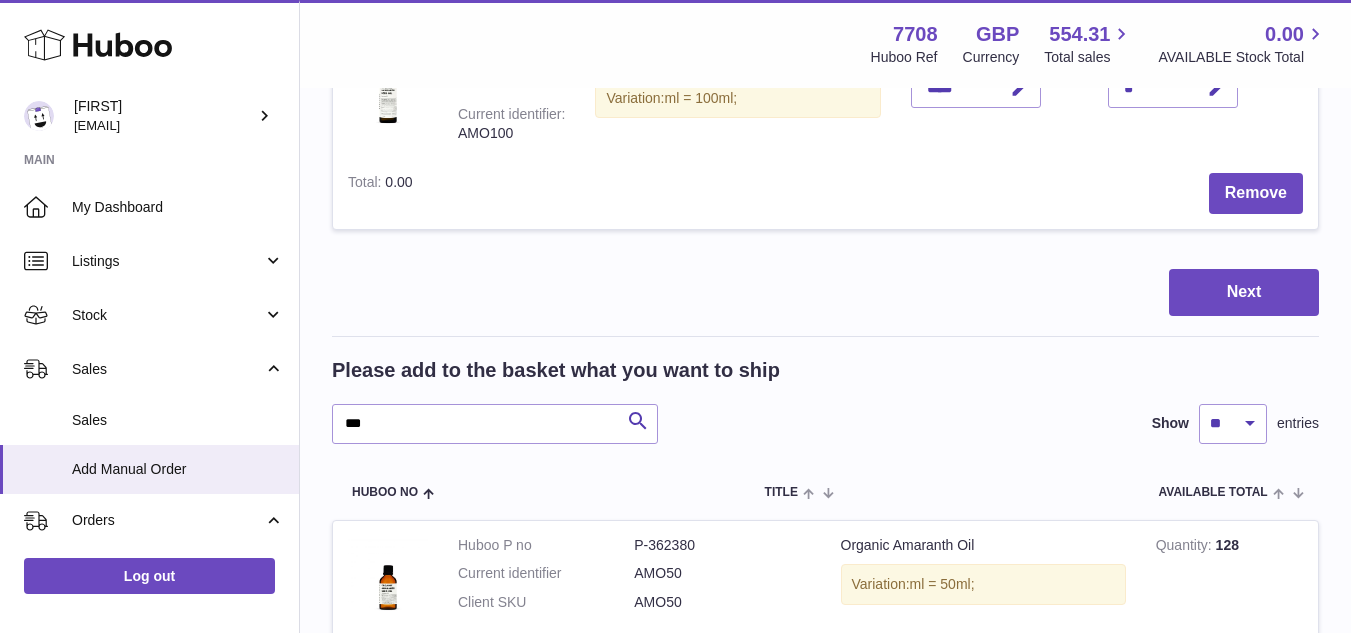 scroll, scrollTop: 409, scrollLeft: 0, axis: vertical 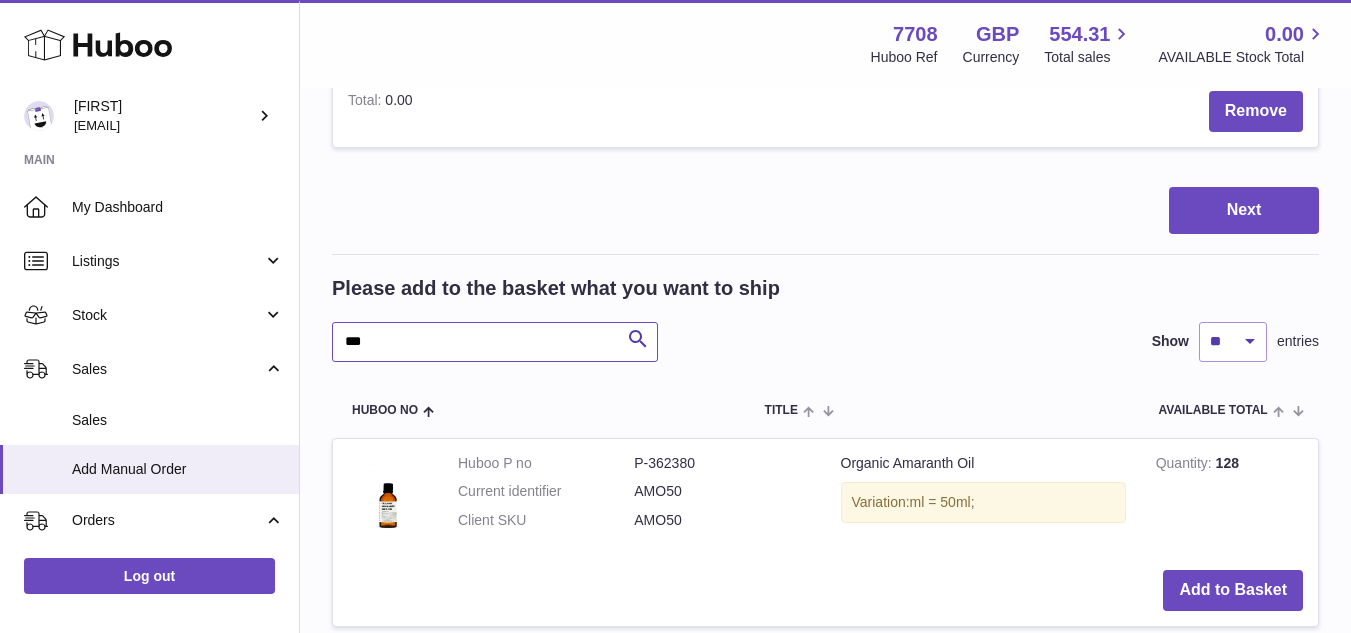 drag, startPoint x: 515, startPoint y: 355, endPoint x: 303, endPoint y: 372, distance: 212.68051 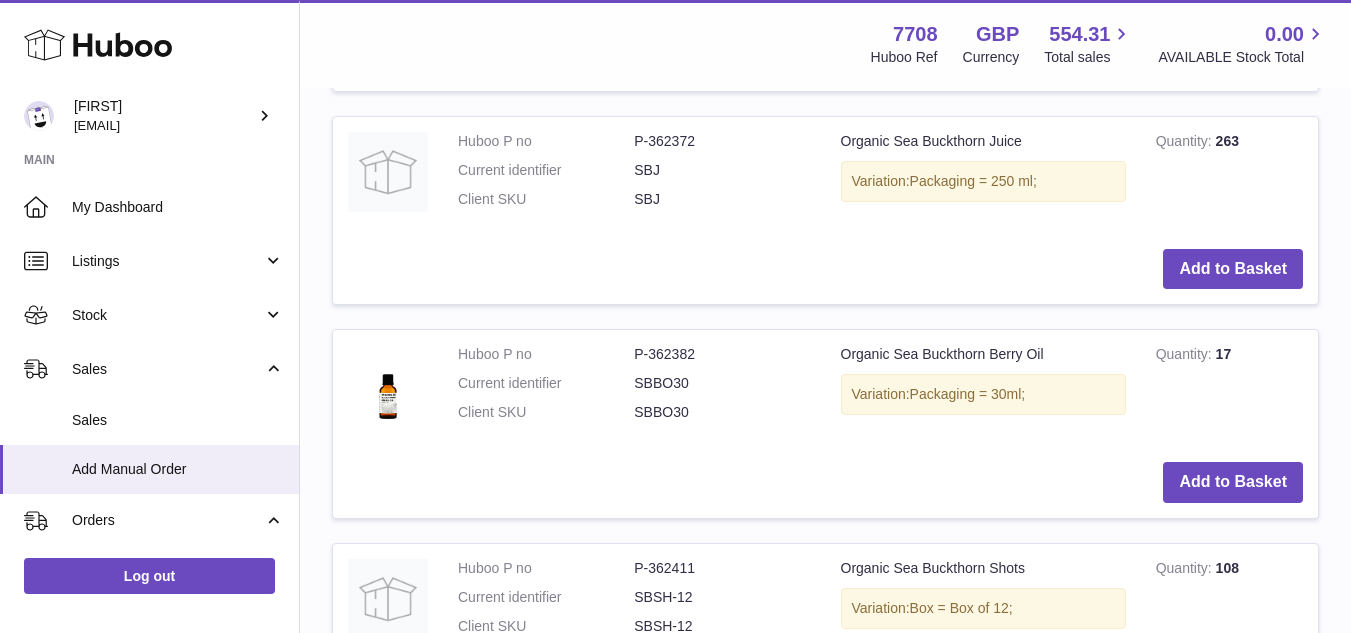 scroll, scrollTop: 1405, scrollLeft: 0, axis: vertical 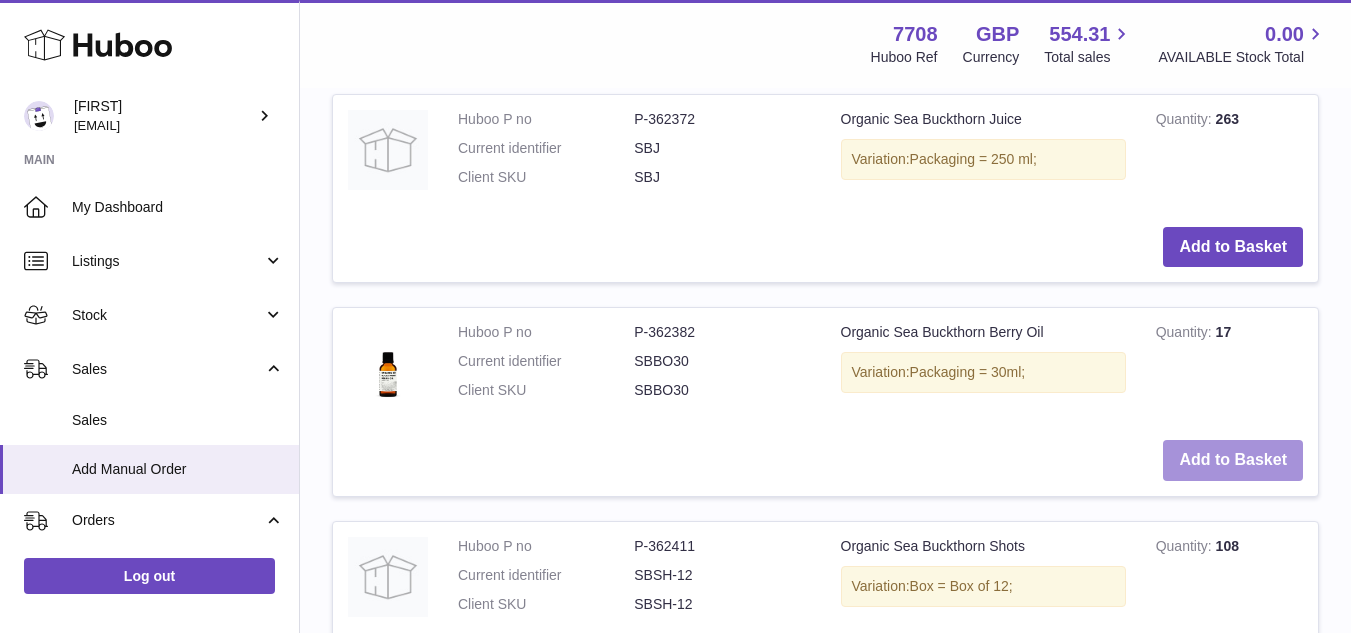 click on "Add to Basket" at bounding box center (1233, 460) 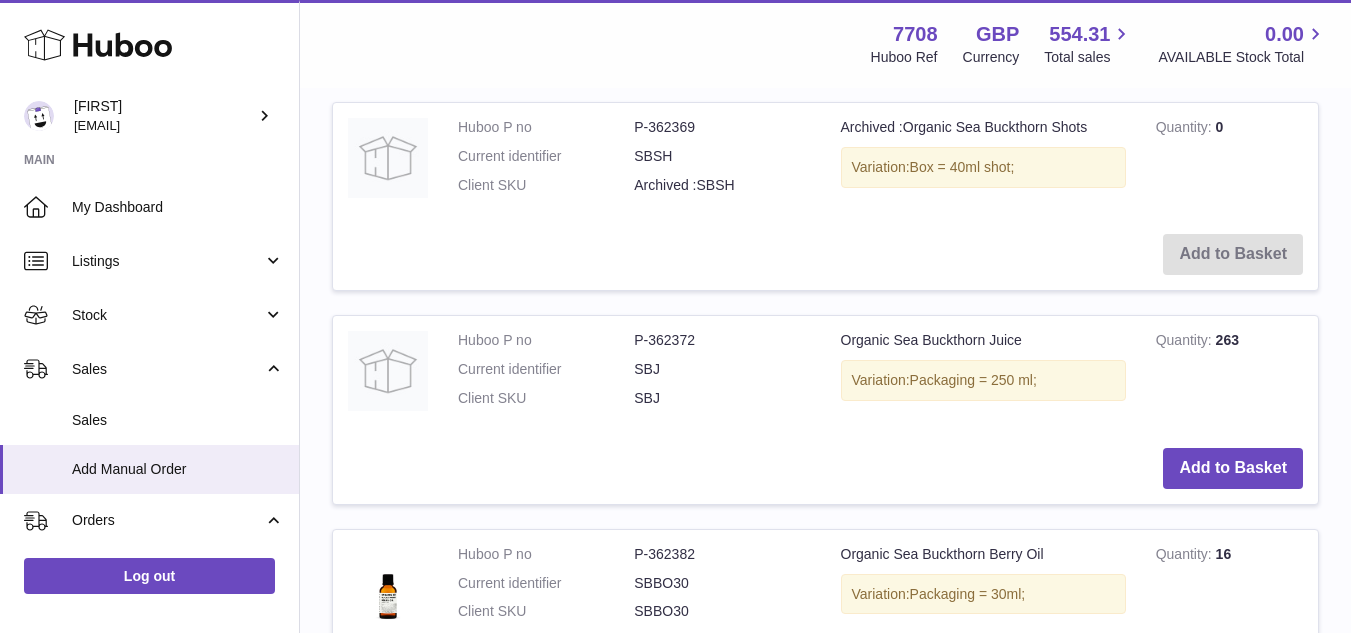 scroll, scrollTop: 1626, scrollLeft: 0, axis: vertical 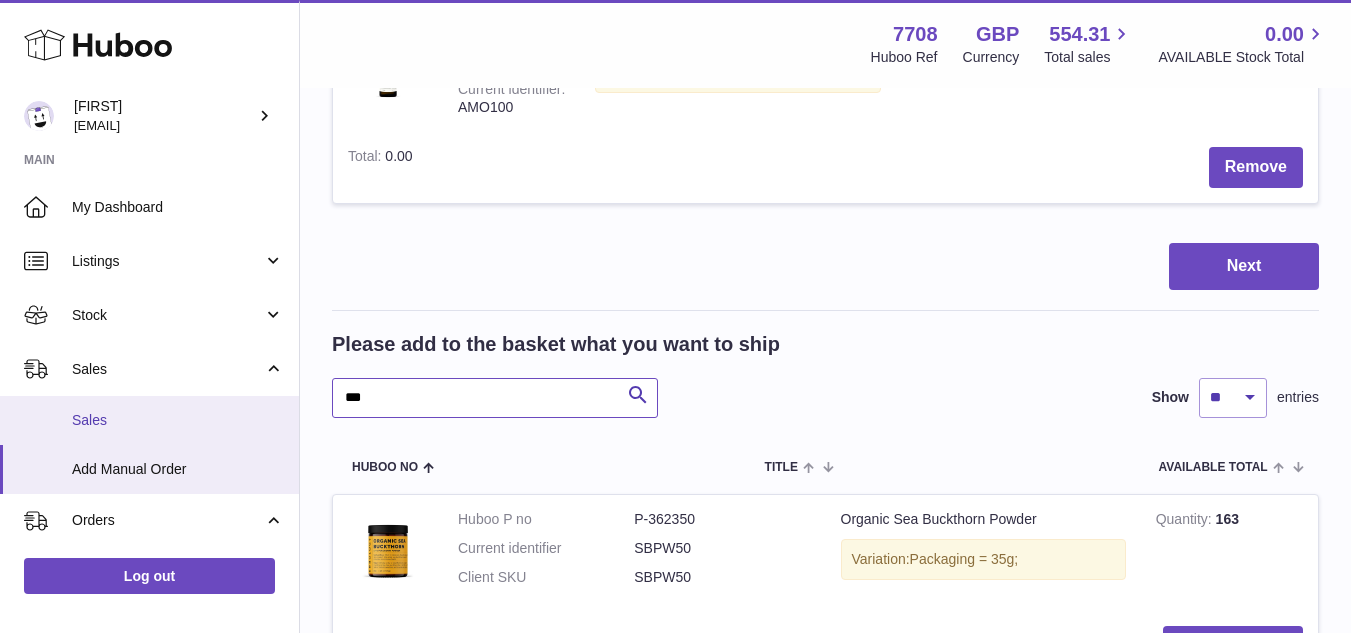 drag, startPoint x: 390, startPoint y: 404, endPoint x: 209, endPoint y: 413, distance: 181.22362 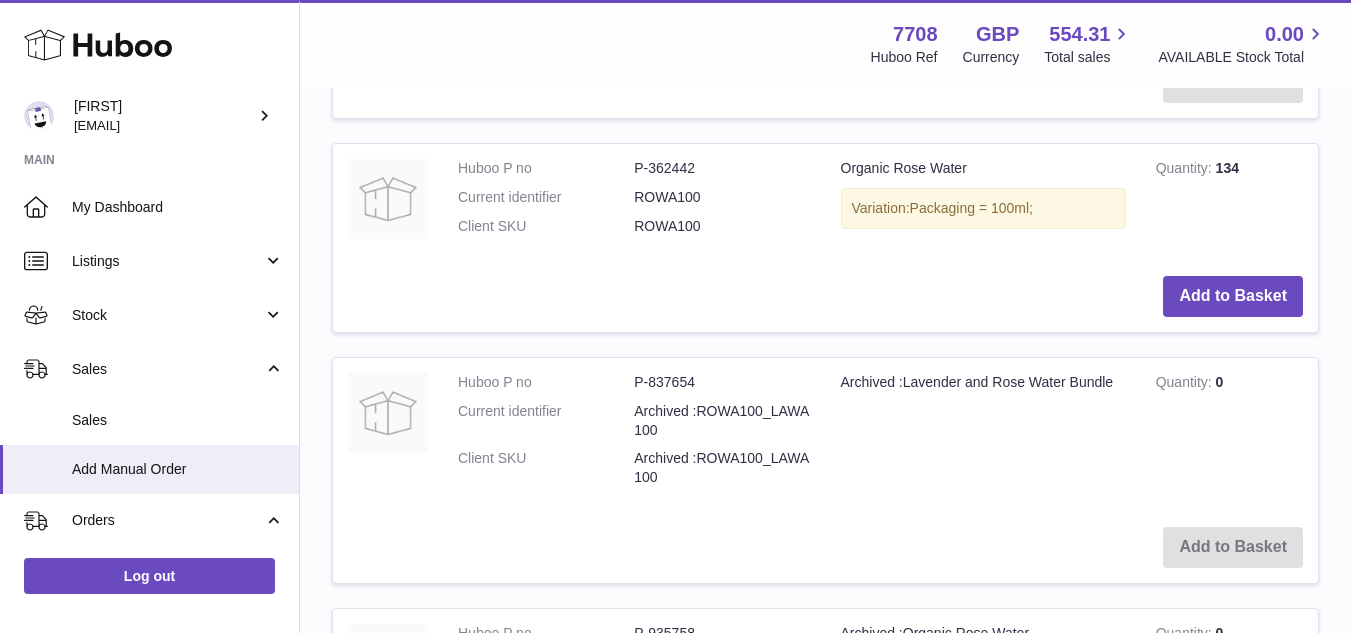 scroll, scrollTop: 1146, scrollLeft: 0, axis: vertical 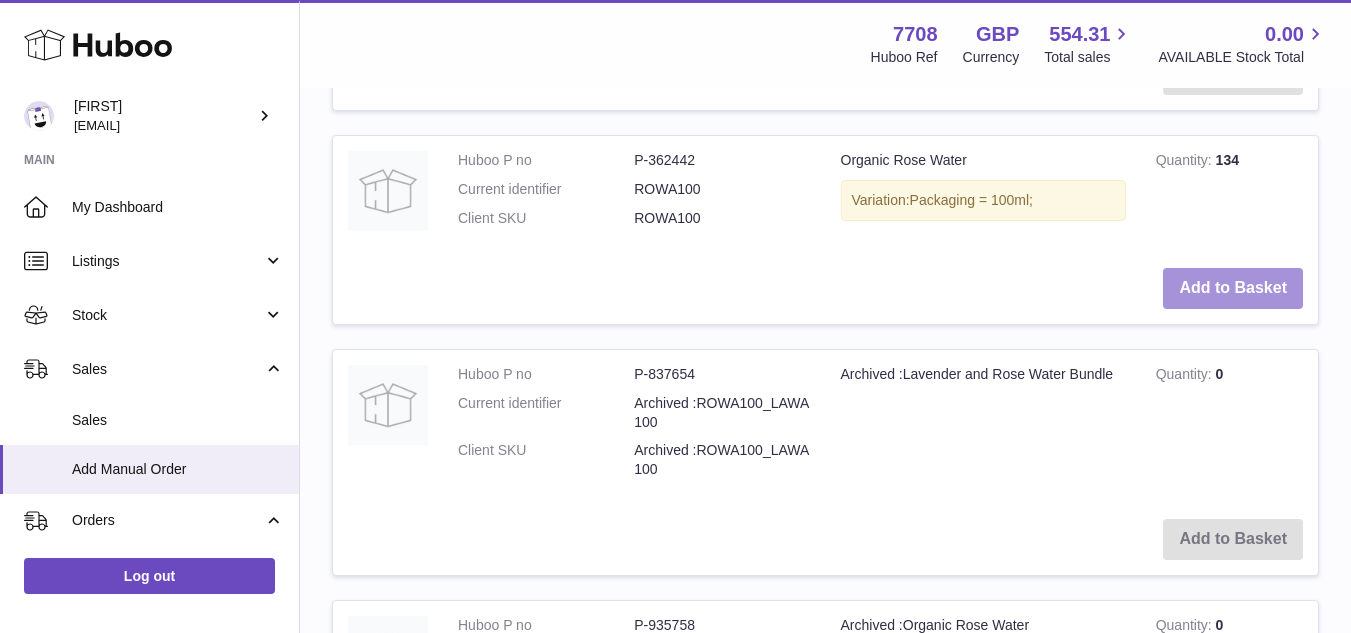 type on "****" 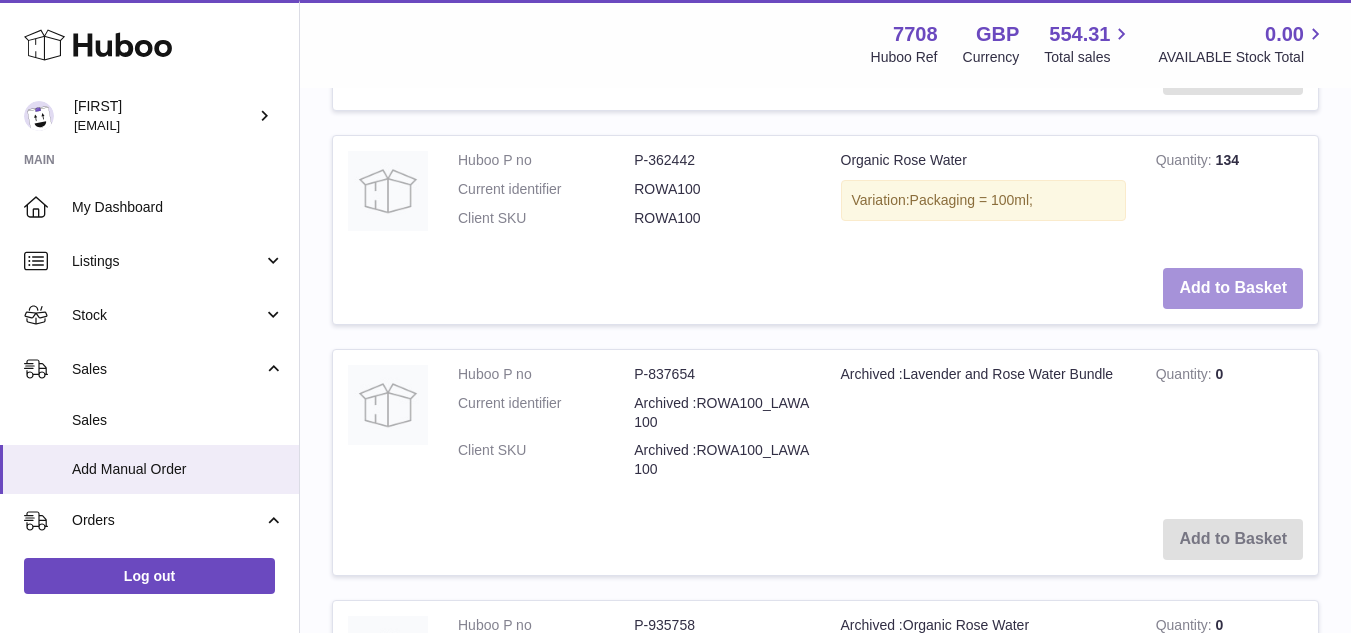 click on "Add to Basket" at bounding box center (1233, 288) 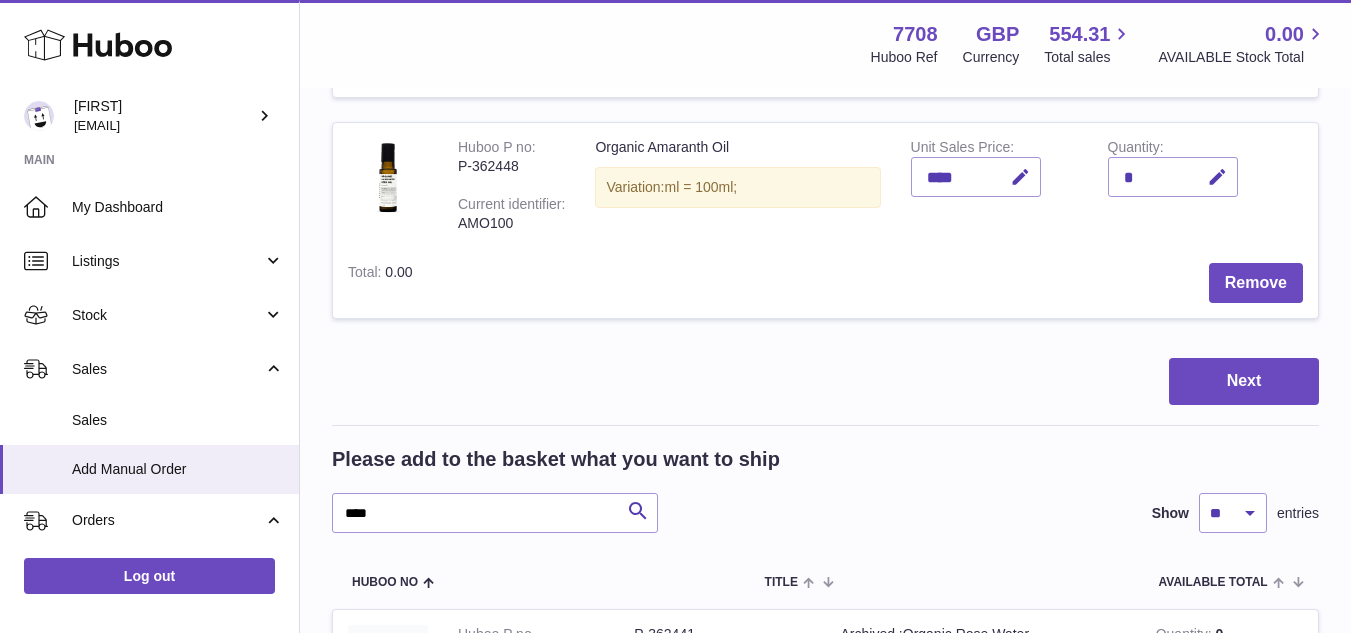 scroll, scrollTop: 664, scrollLeft: 0, axis: vertical 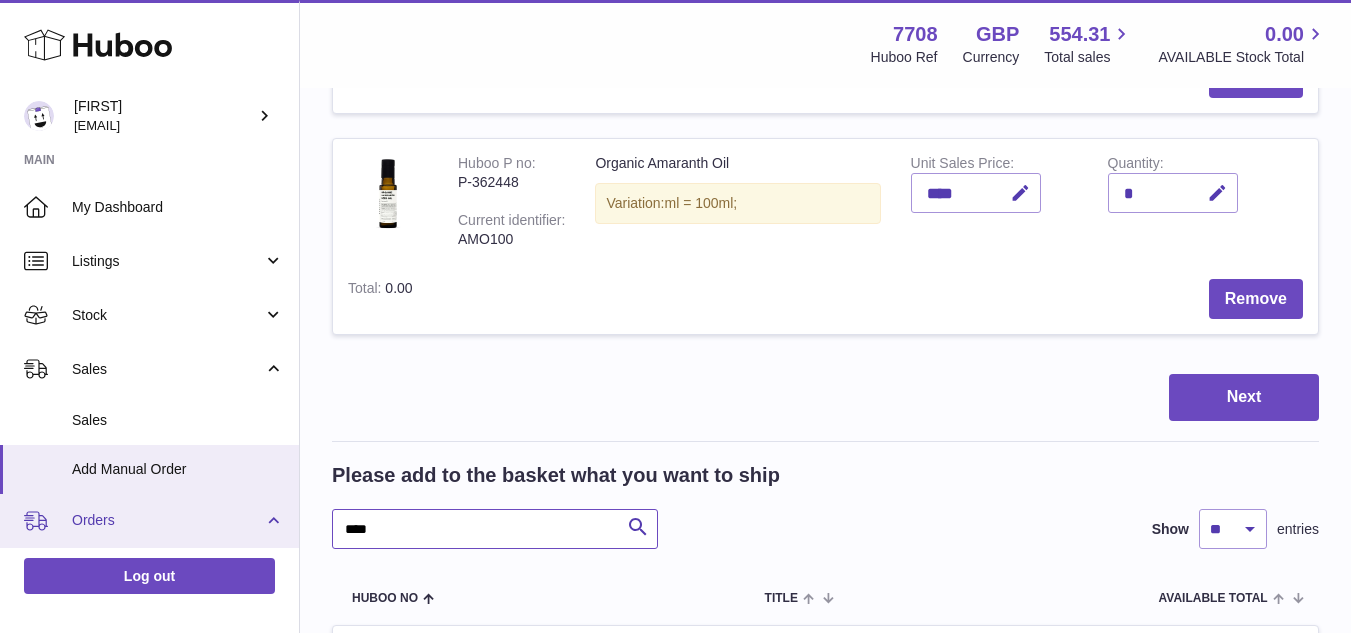 drag, startPoint x: 391, startPoint y: 534, endPoint x: 253, endPoint y: 534, distance: 138 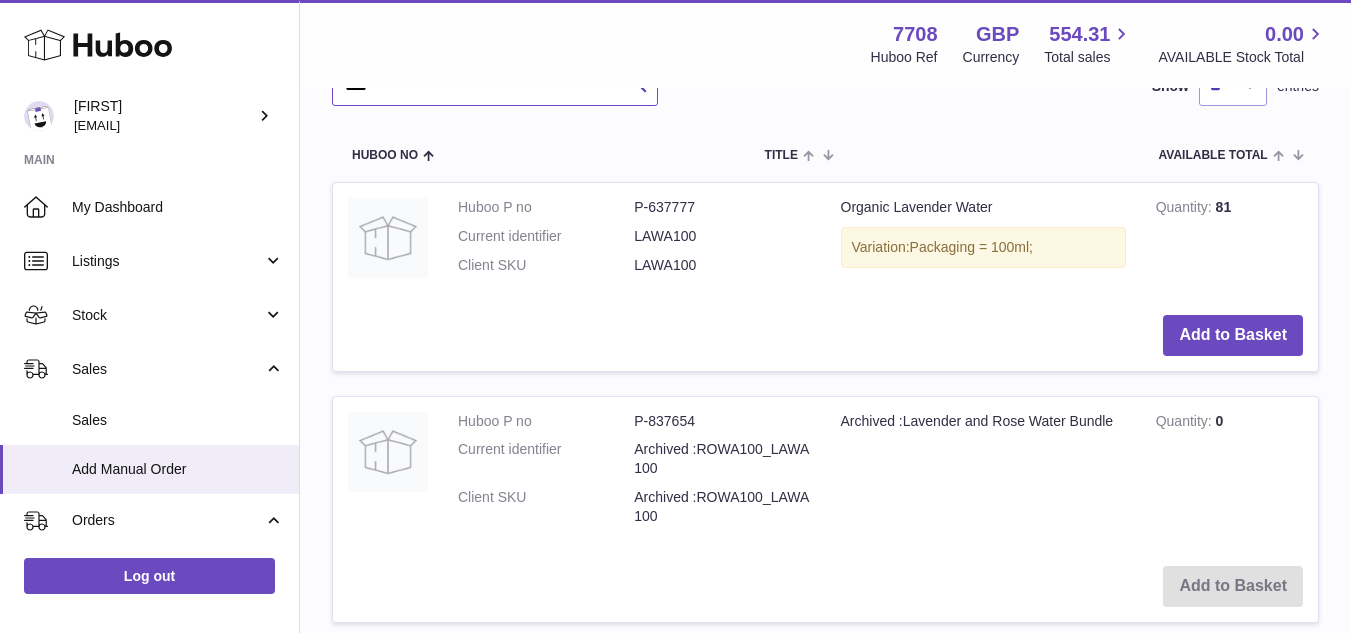 scroll, scrollTop: 1081, scrollLeft: 0, axis: vertical 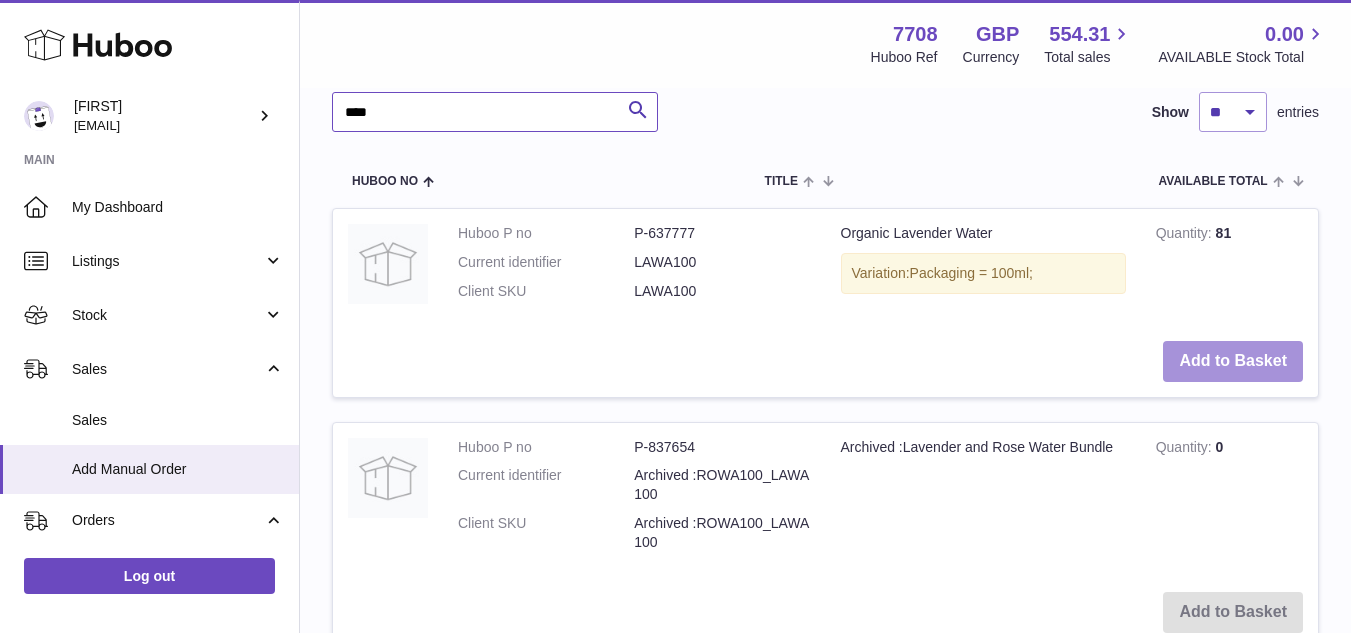 type on "****" 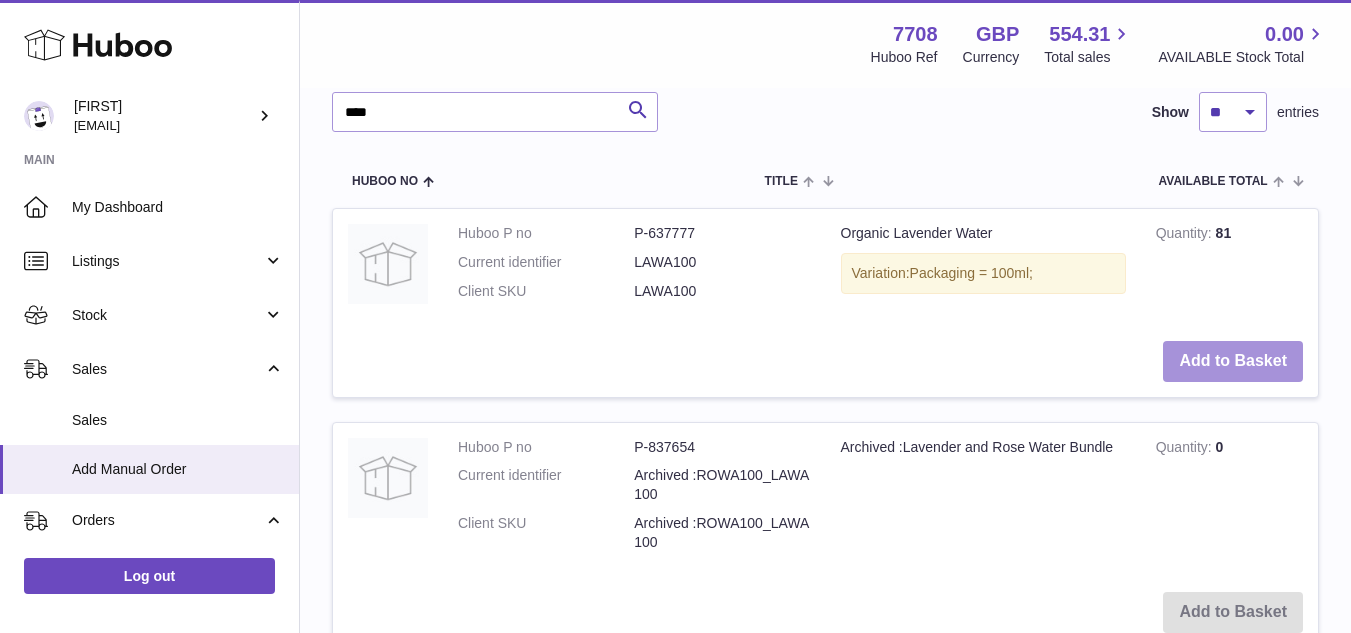 click on "Add to Basket" at bounding box center [1233, 361] 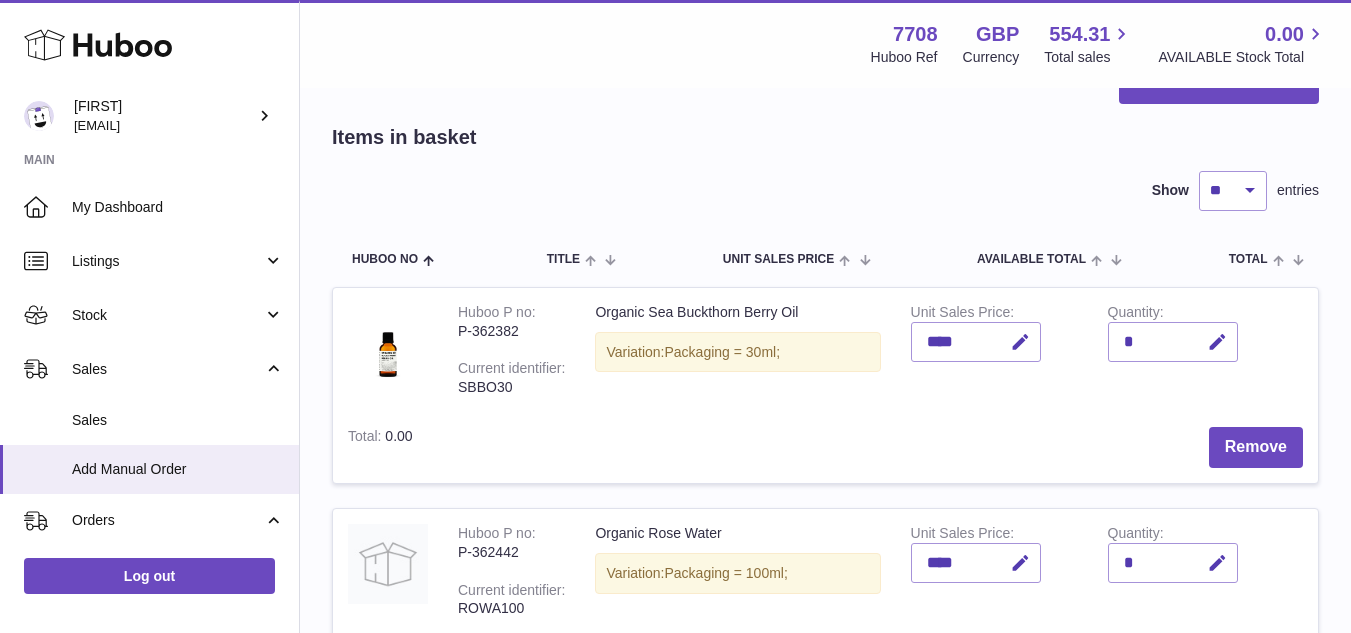scroll, scrollTop: 70, scrollLeft: 0, axis: vertical 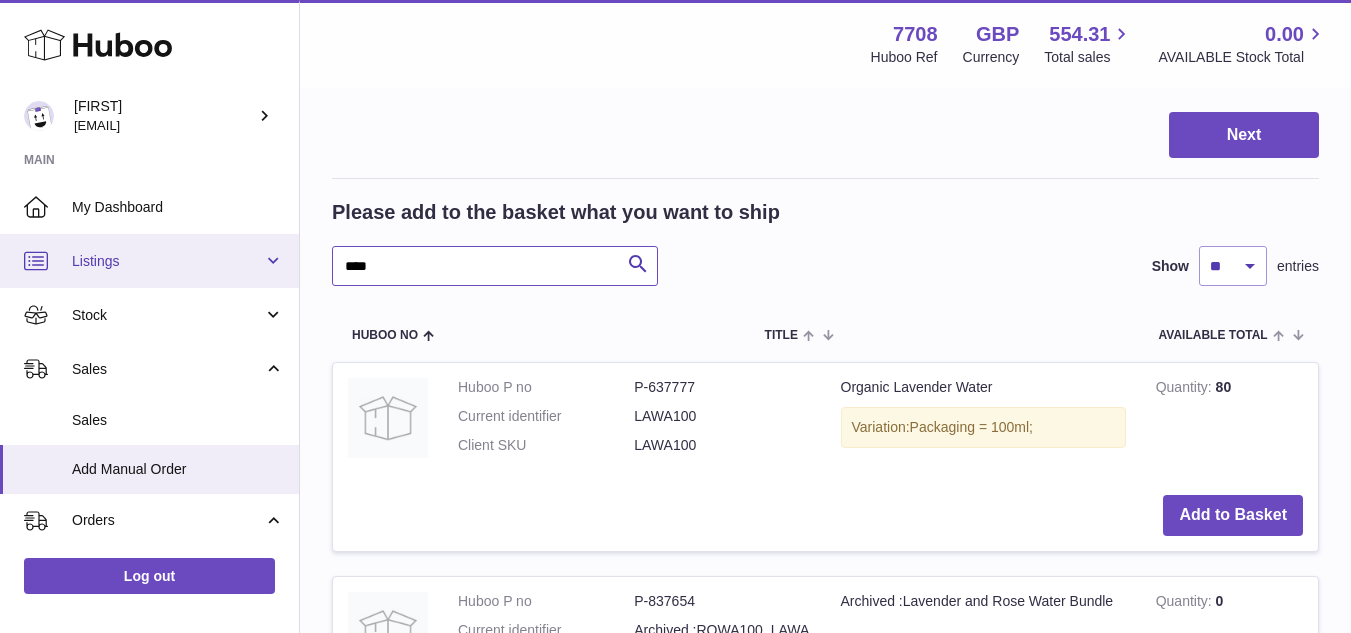 drag, startPoint x: 440, startPoint y: 275, endPoint x: 258, endPoint y: 275, distance: 182 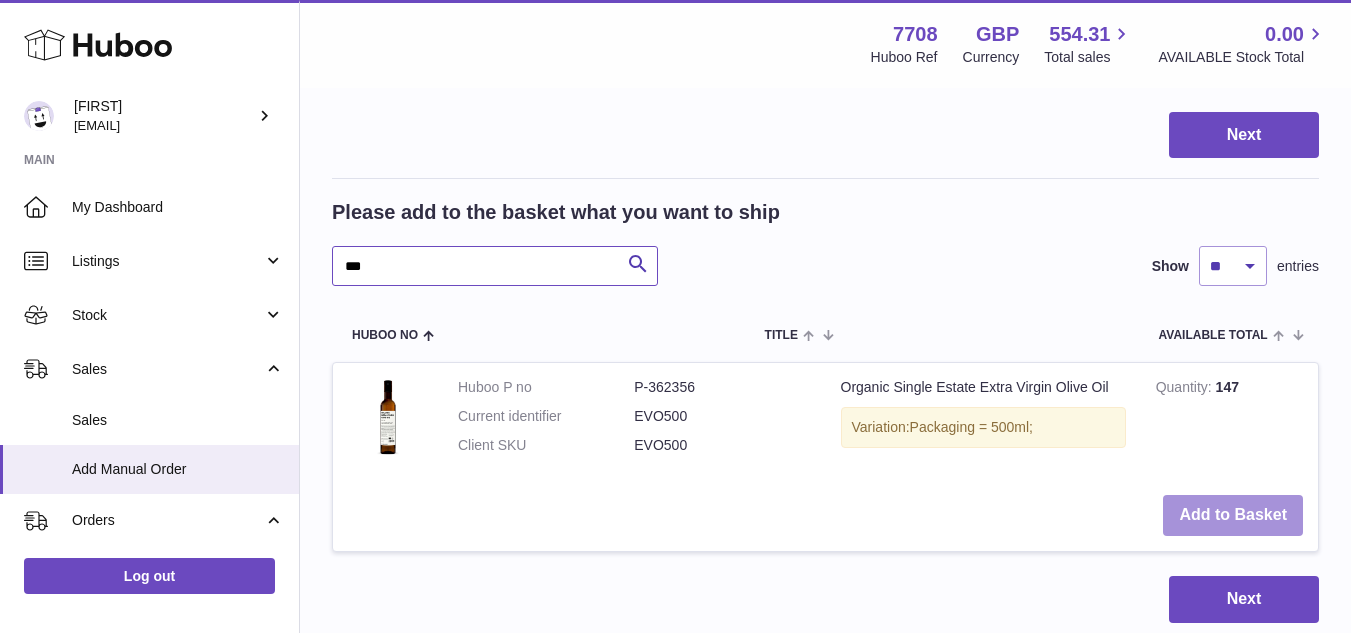 type on "***" 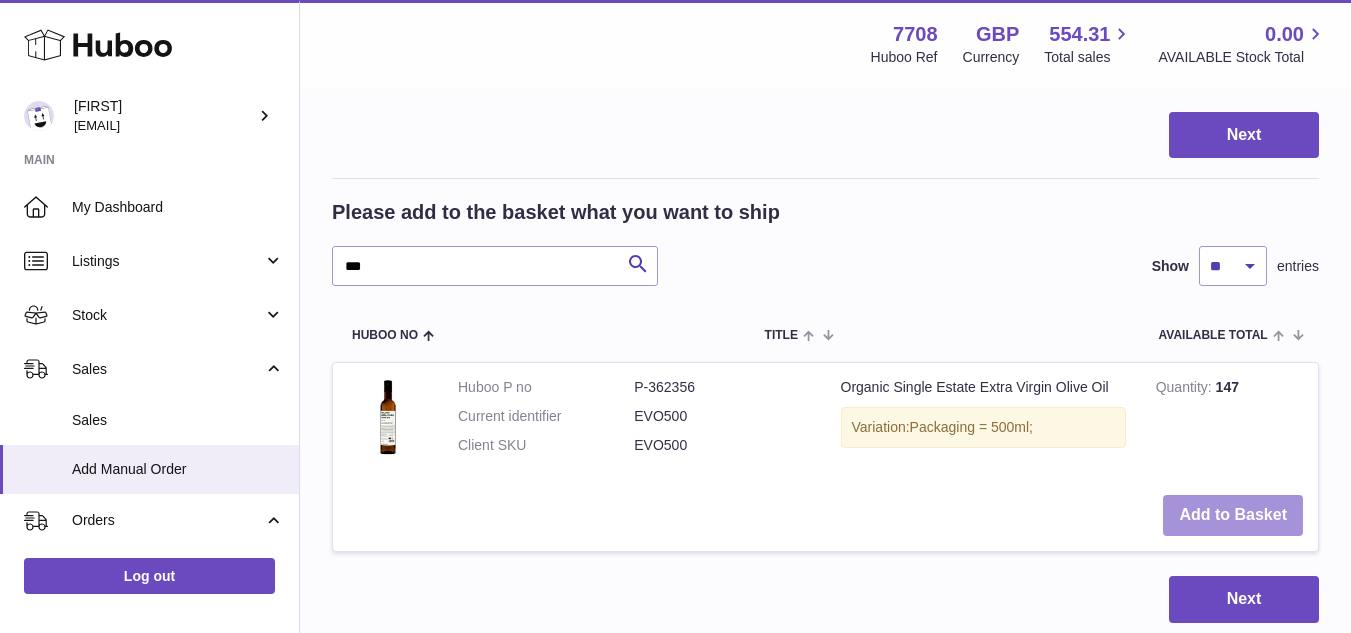 click on "Add to Basket" at bounding box center (1233, 515) 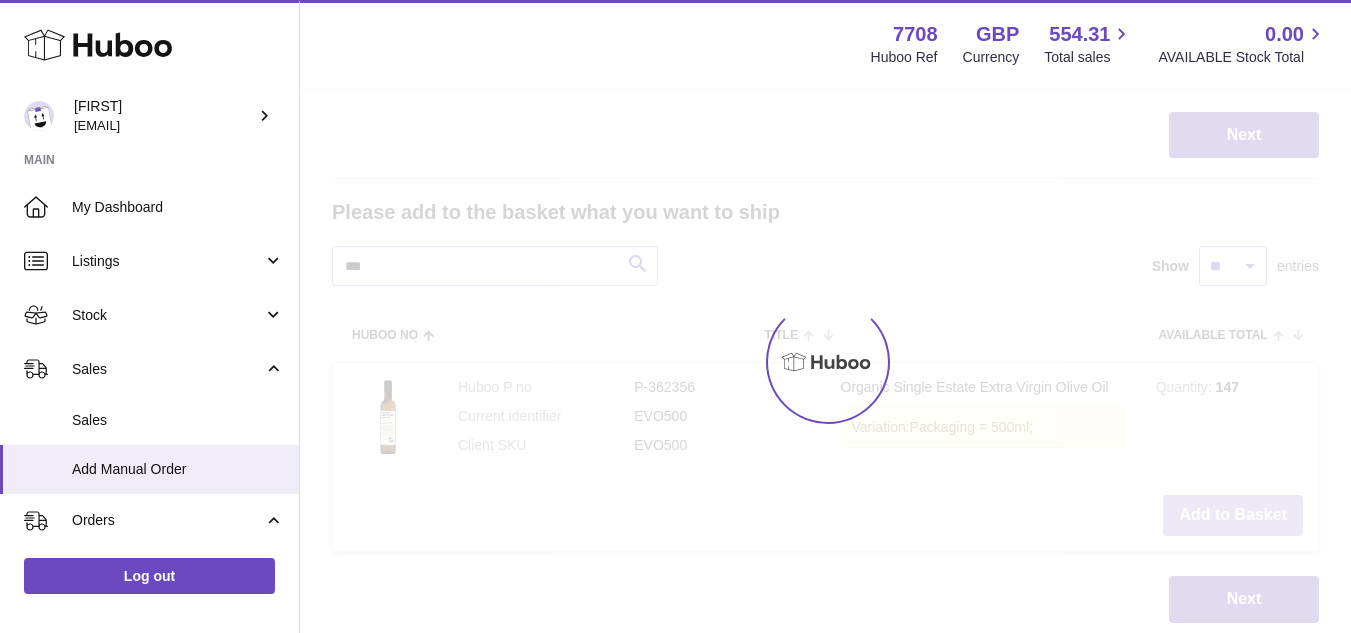 scroll, scrollTop: 1370, scrollLeft: 0, axis: vertical 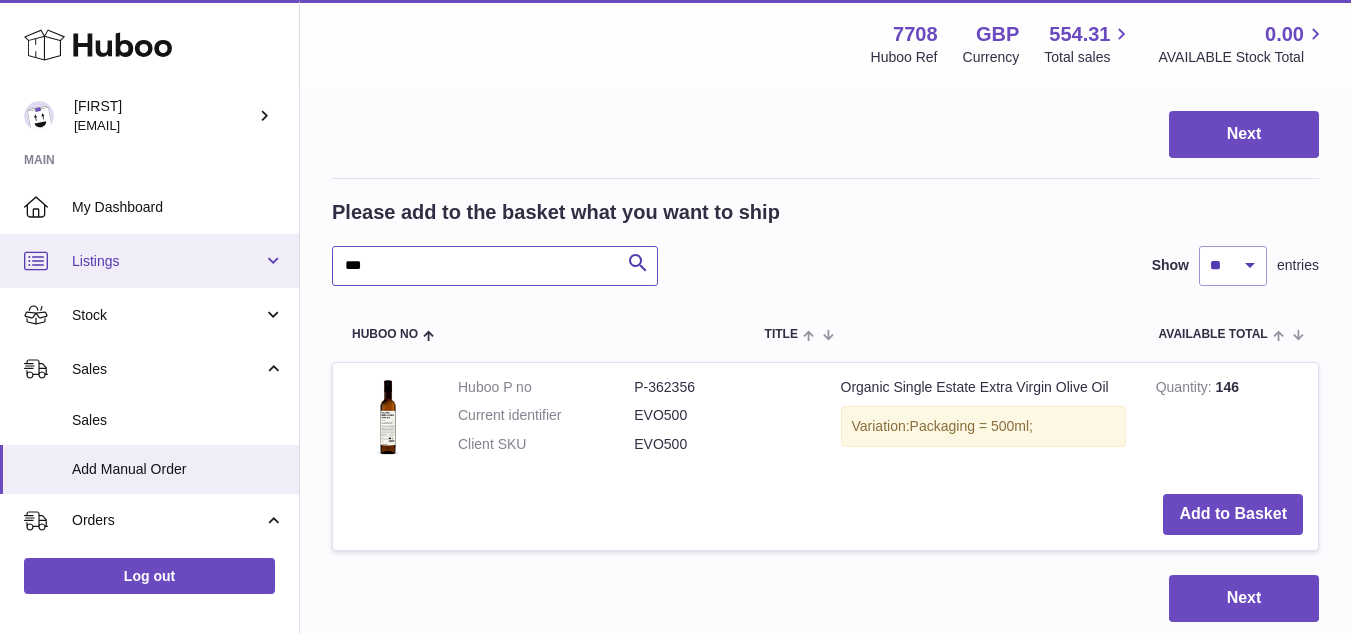 drag, startPoint x: 404, startPoint y: 258, endPoint x: 253, endPoint y: 284, distance: 153.22206 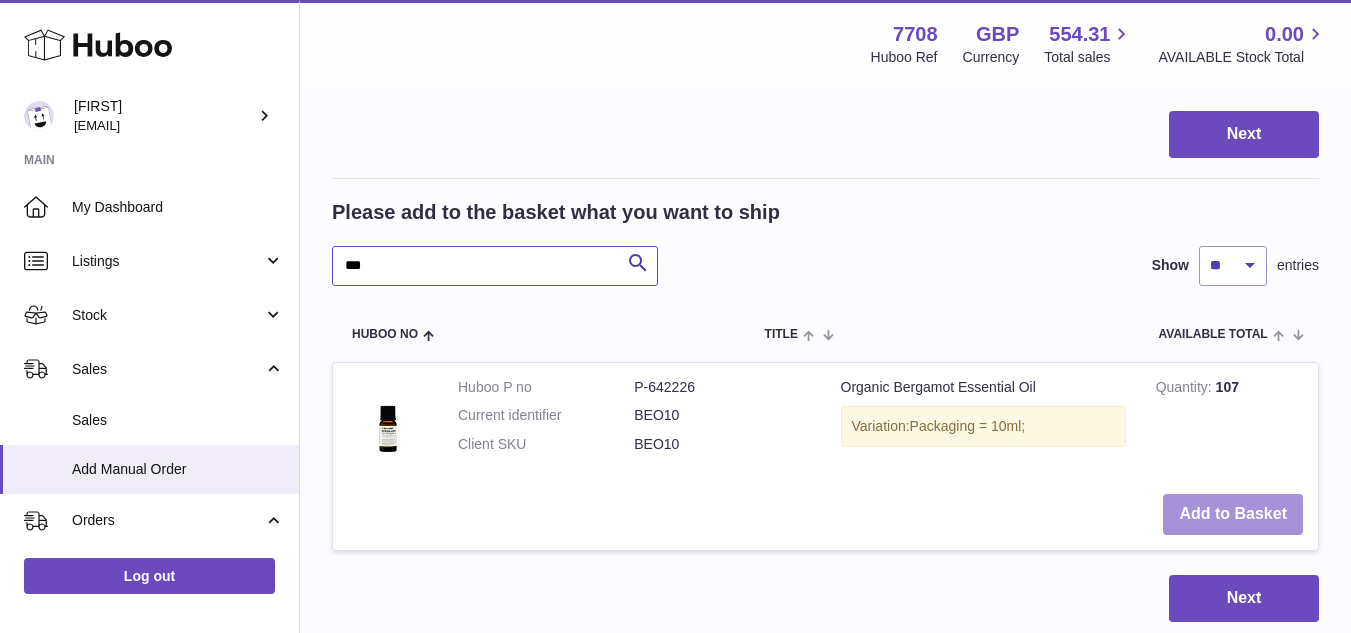 type on "***" 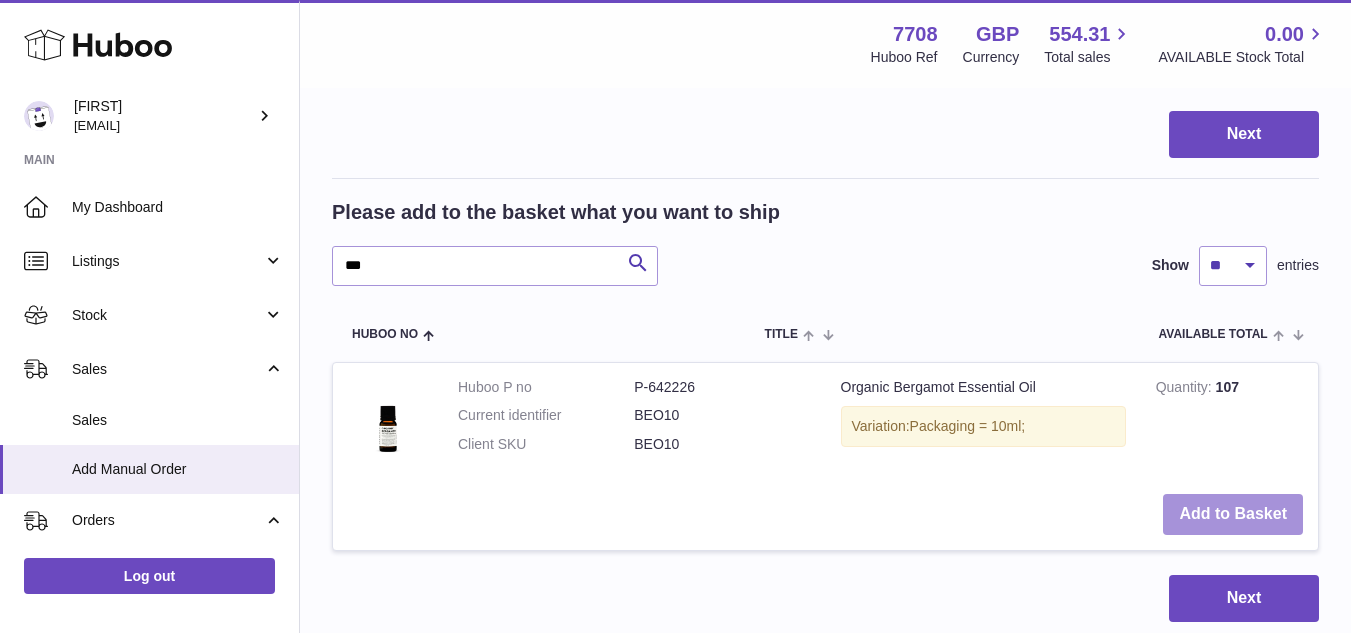 click on "Add to Basket" at bounding box center (1233, 514) 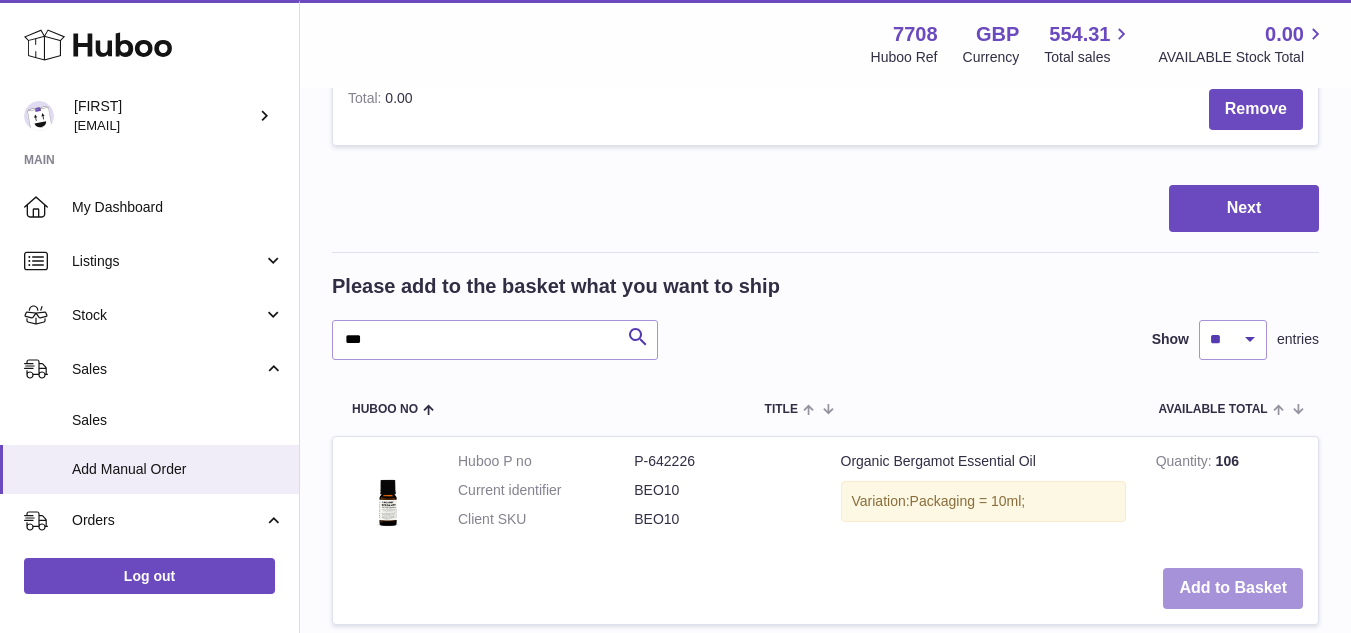 scroll, scrollTop: 1521, scrollLeft: 0, axis: vertical 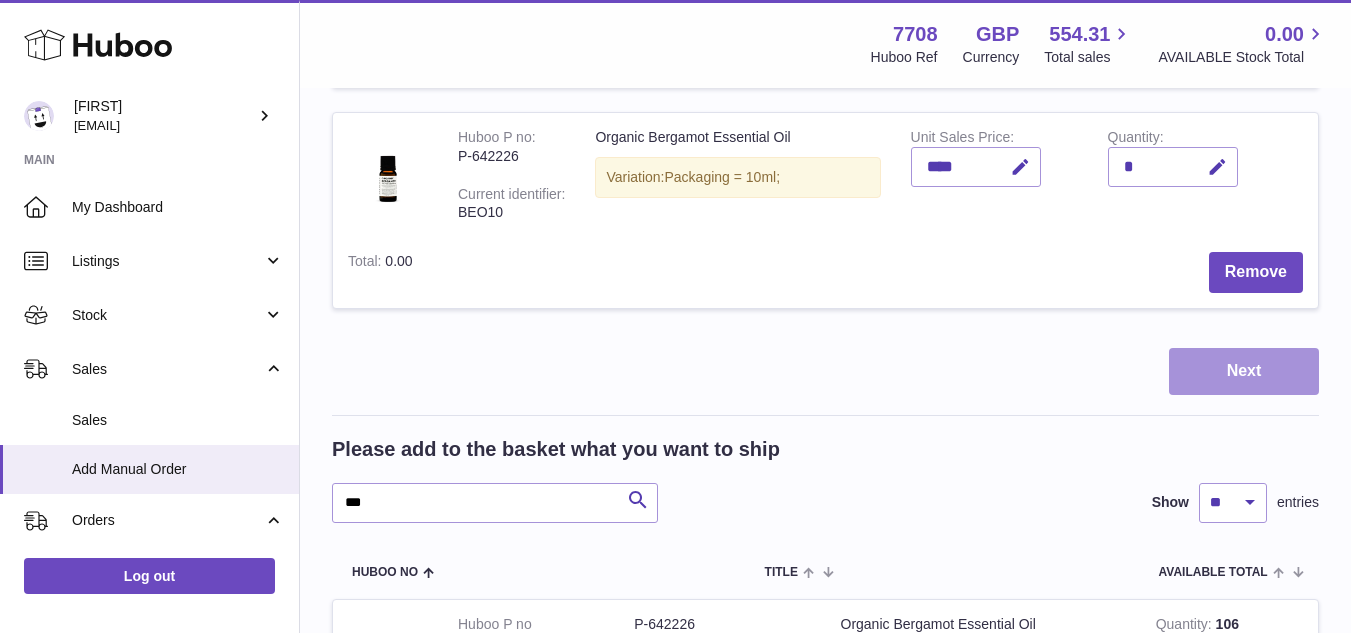 click on "Next" at bounding box center (1244, 371) 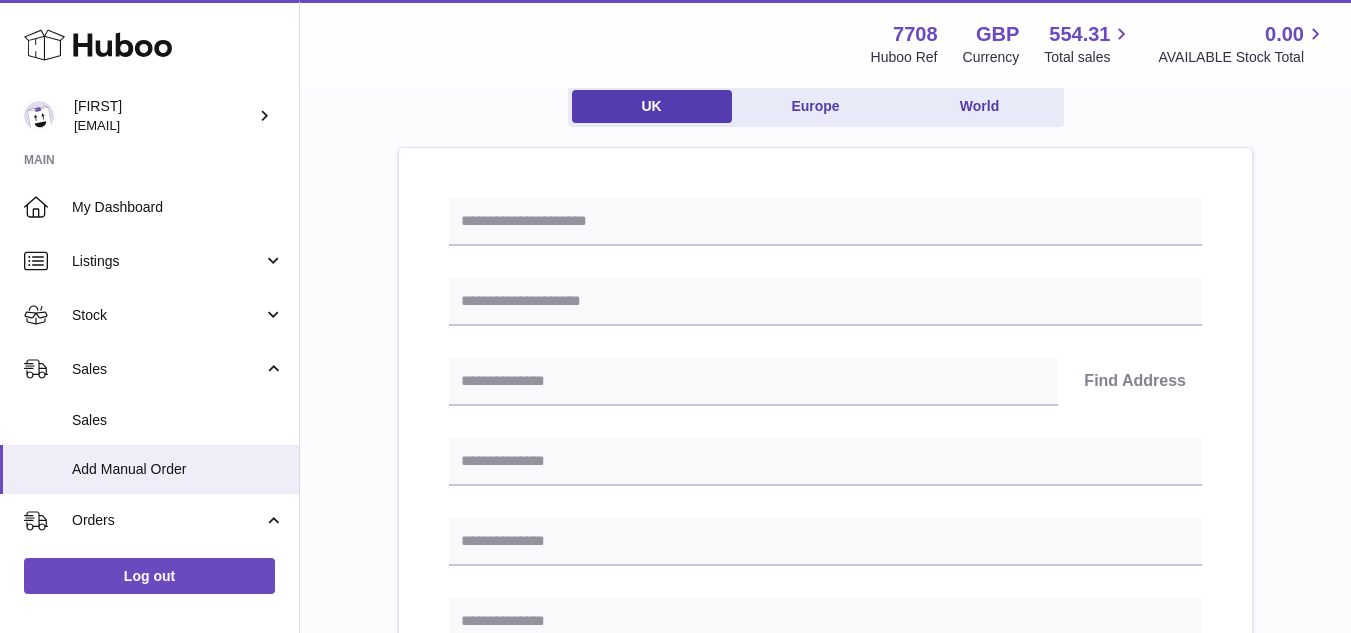 scroll, scrollTop: 190, scrollLeft: 0, axis: vertical 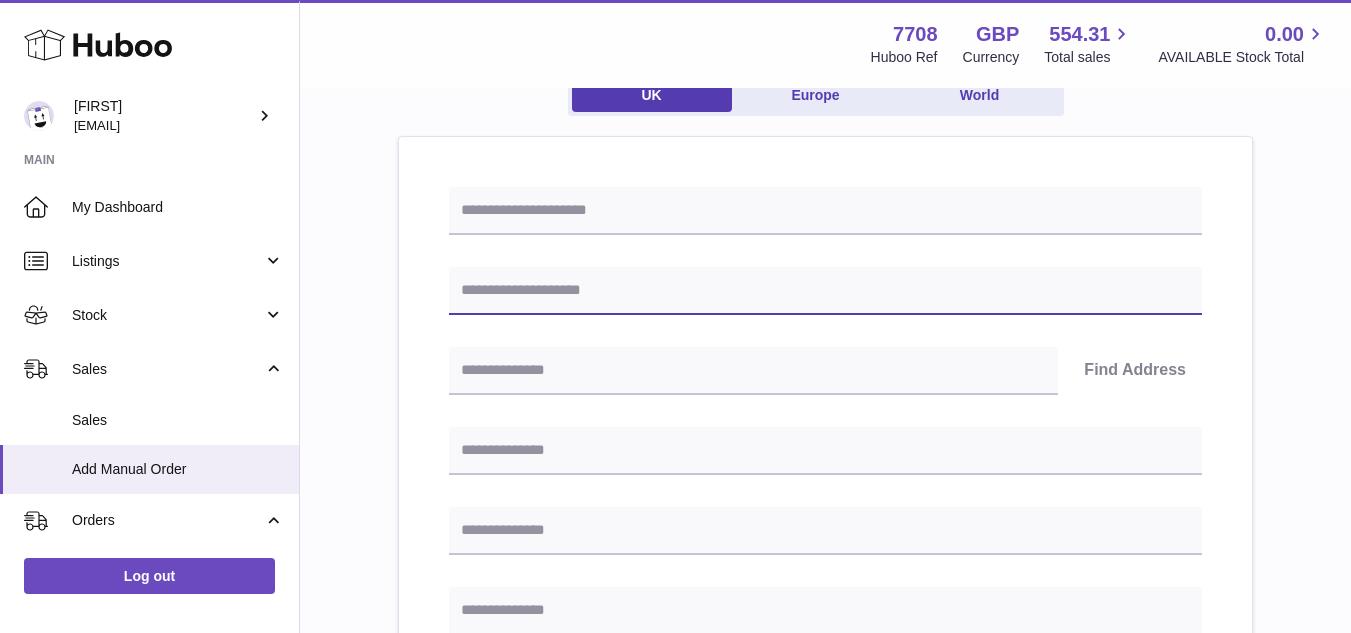 click at bounding box center [825, 291] 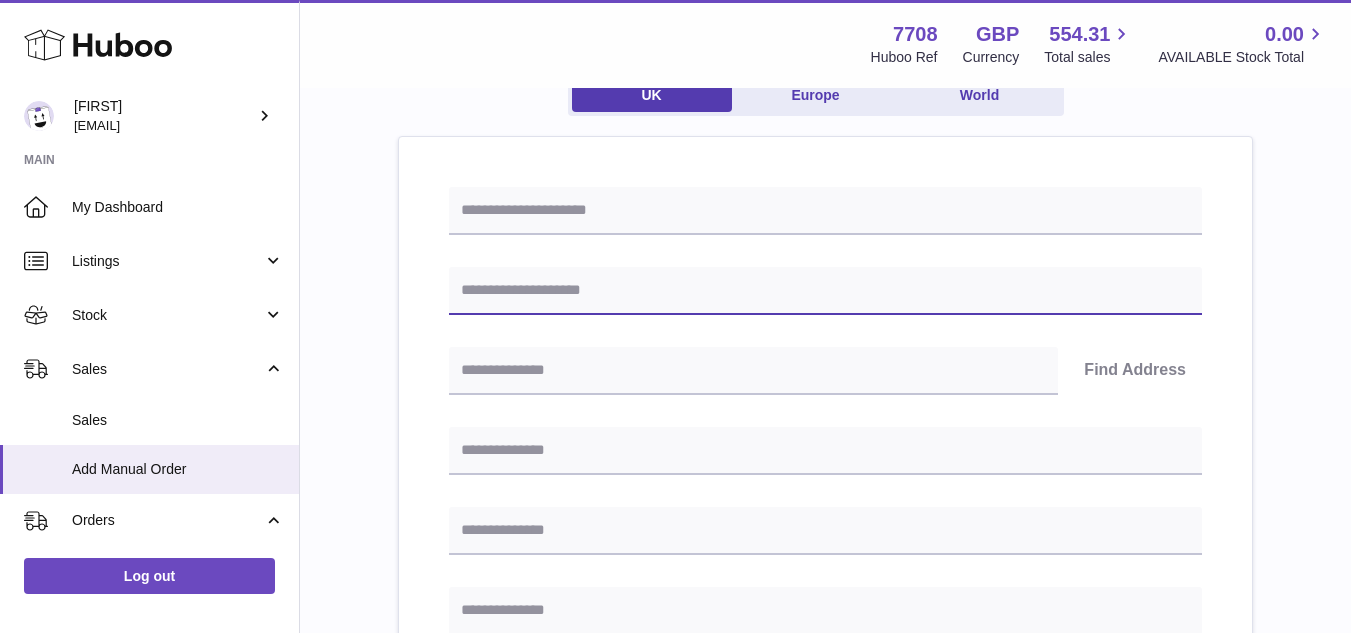 paste on "**********" 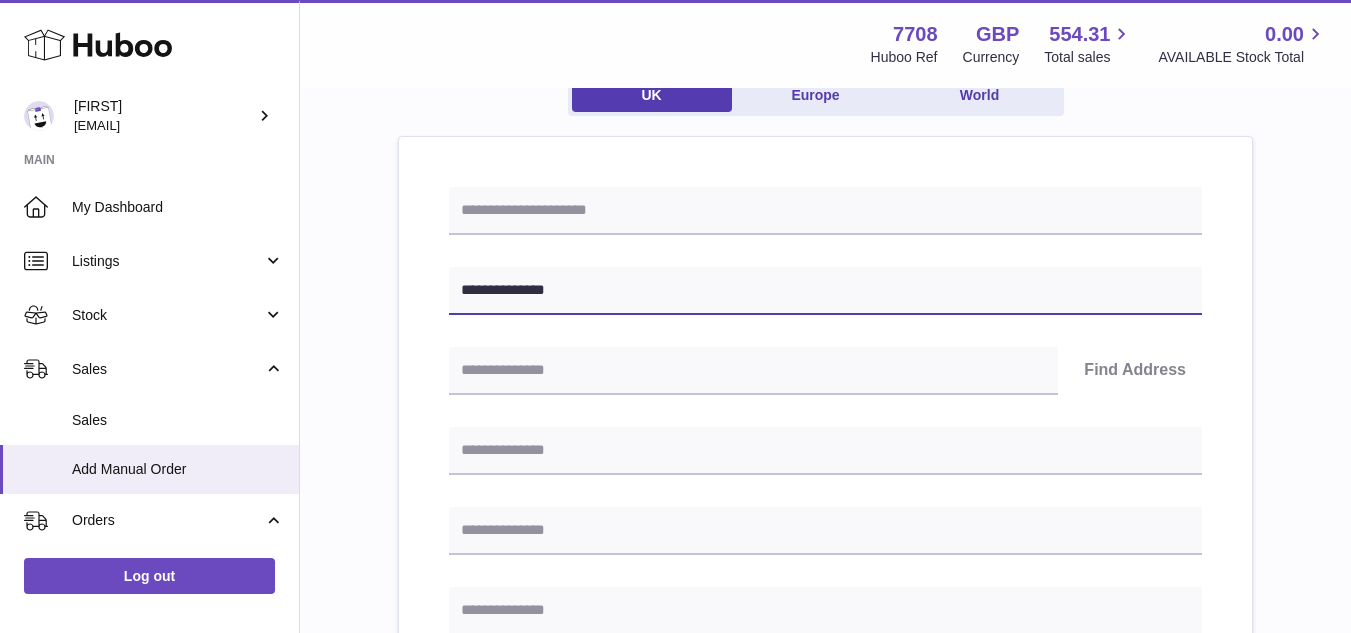 type on "**********" 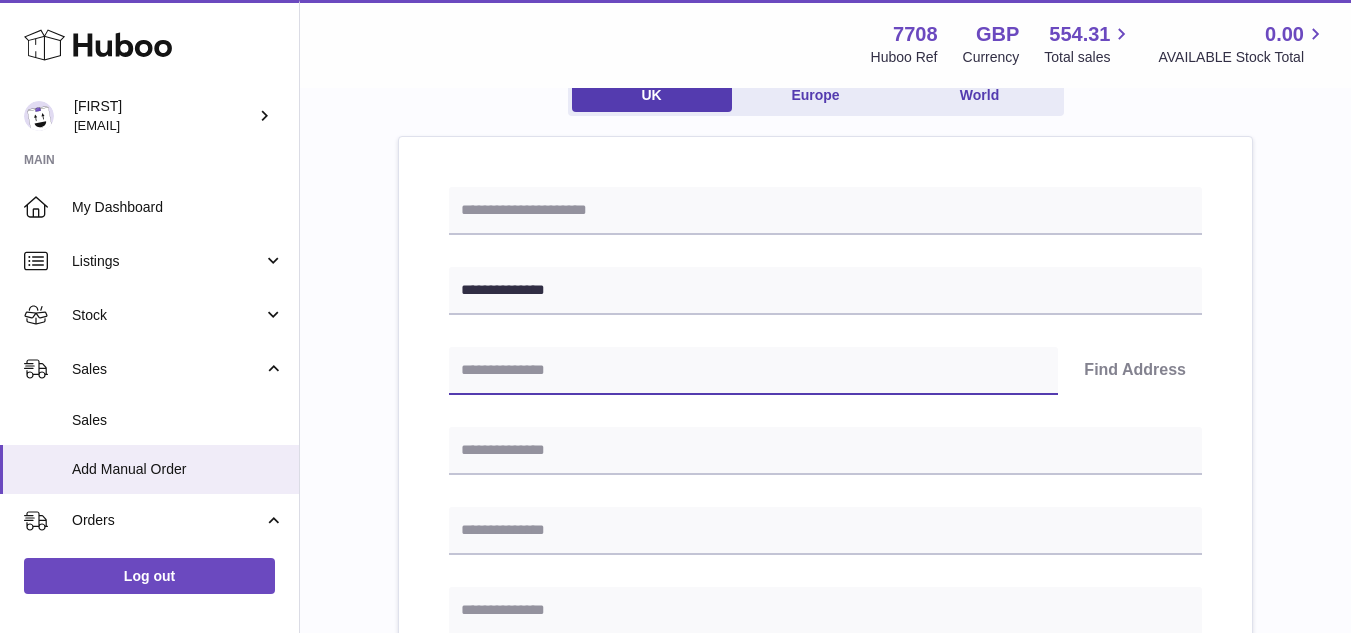 click at bounding box center (753, 371) 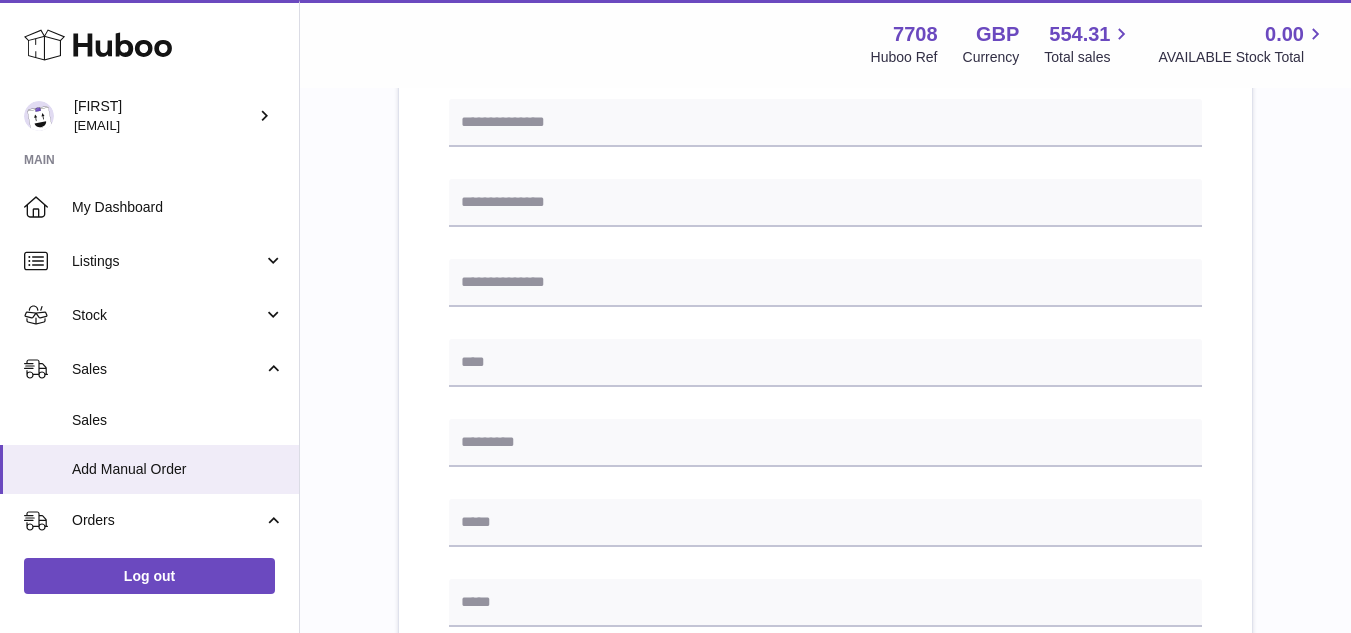 scroll, scrollTop: 527, scrollLeft: 0, axis: vertical 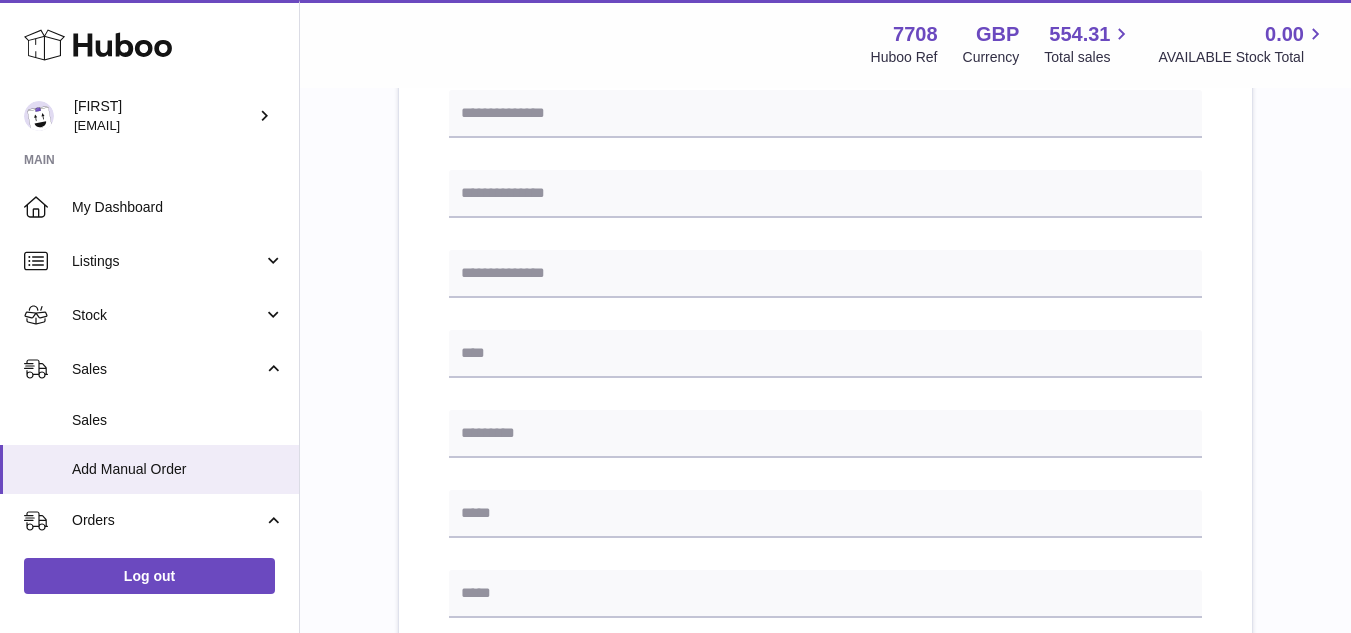 type on "*******" 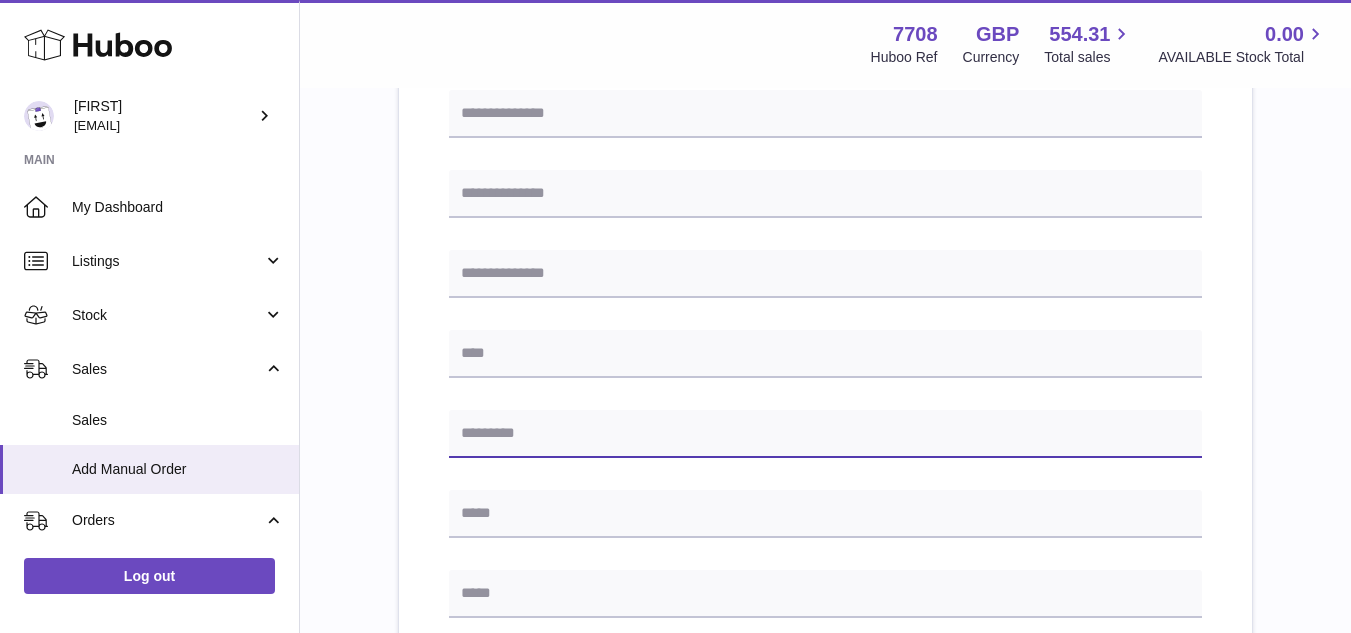 click at bounding box center [825, 434] 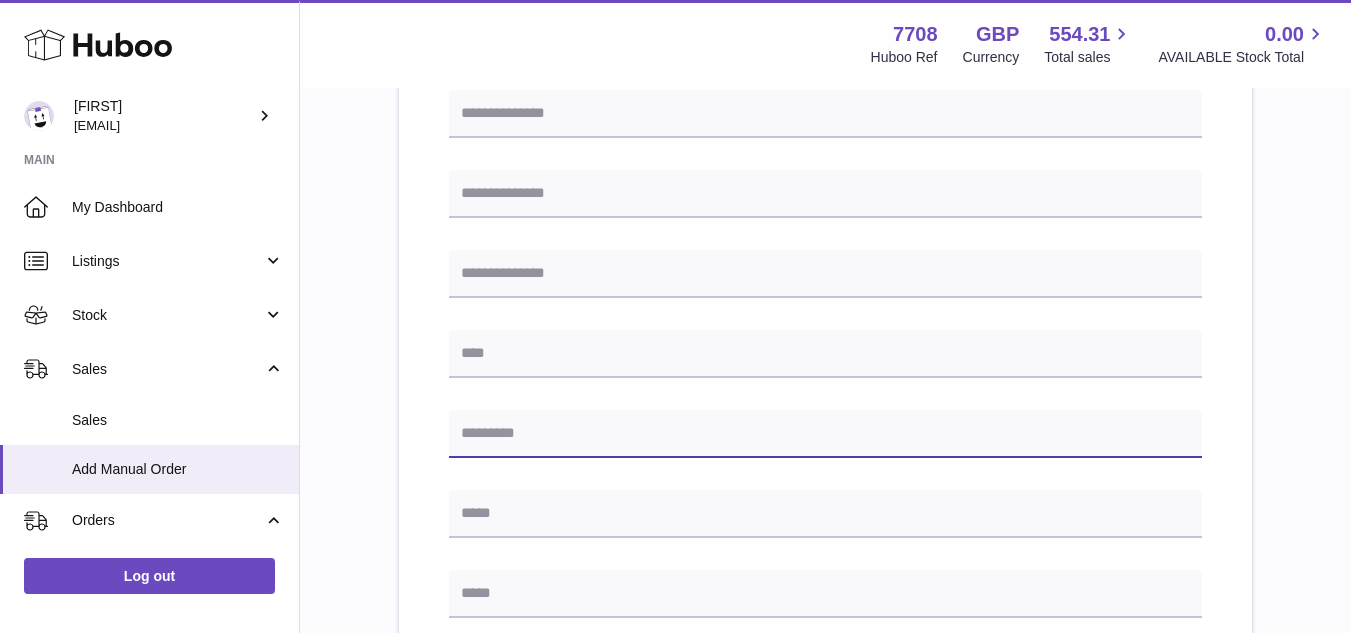 paste on "*******" 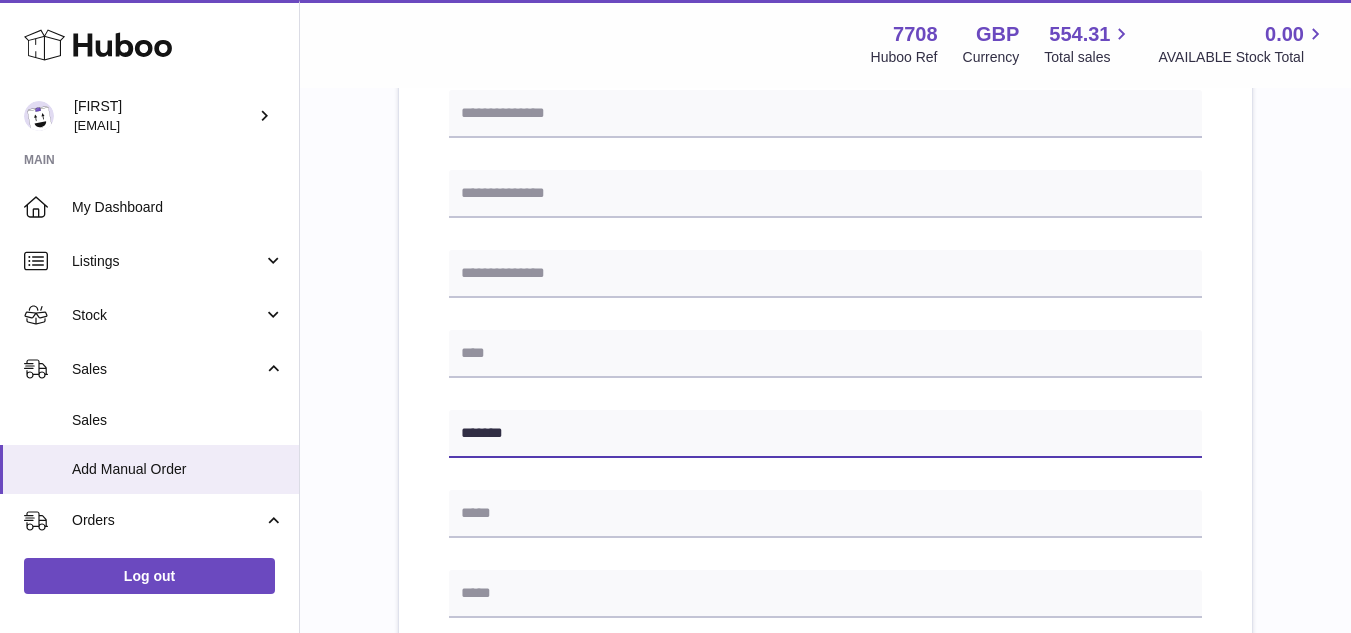 type on "*******" 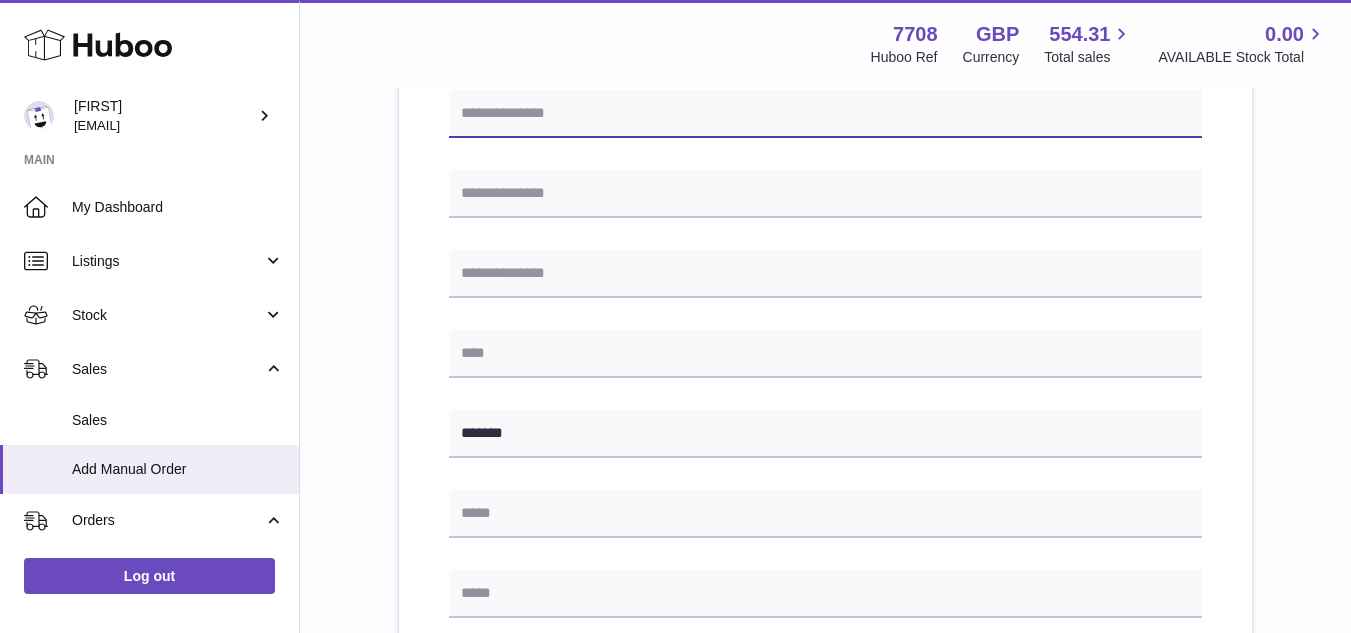 click at bounding box center [825, 114] 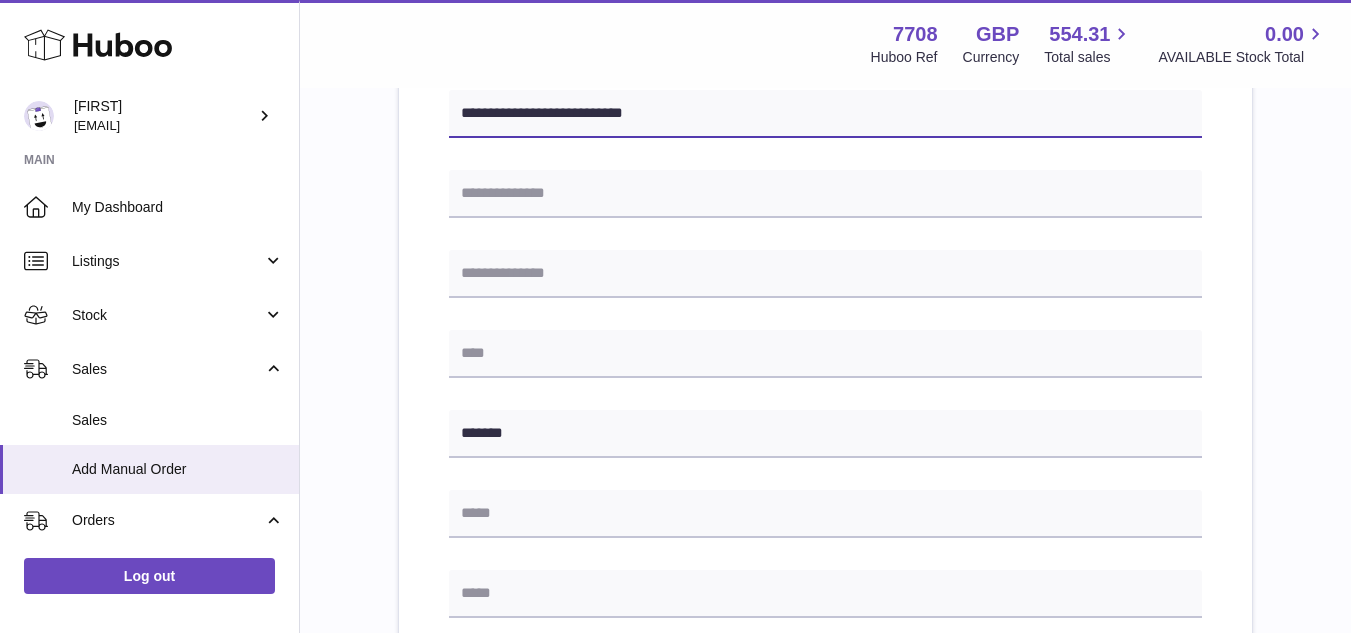 type on "**********" 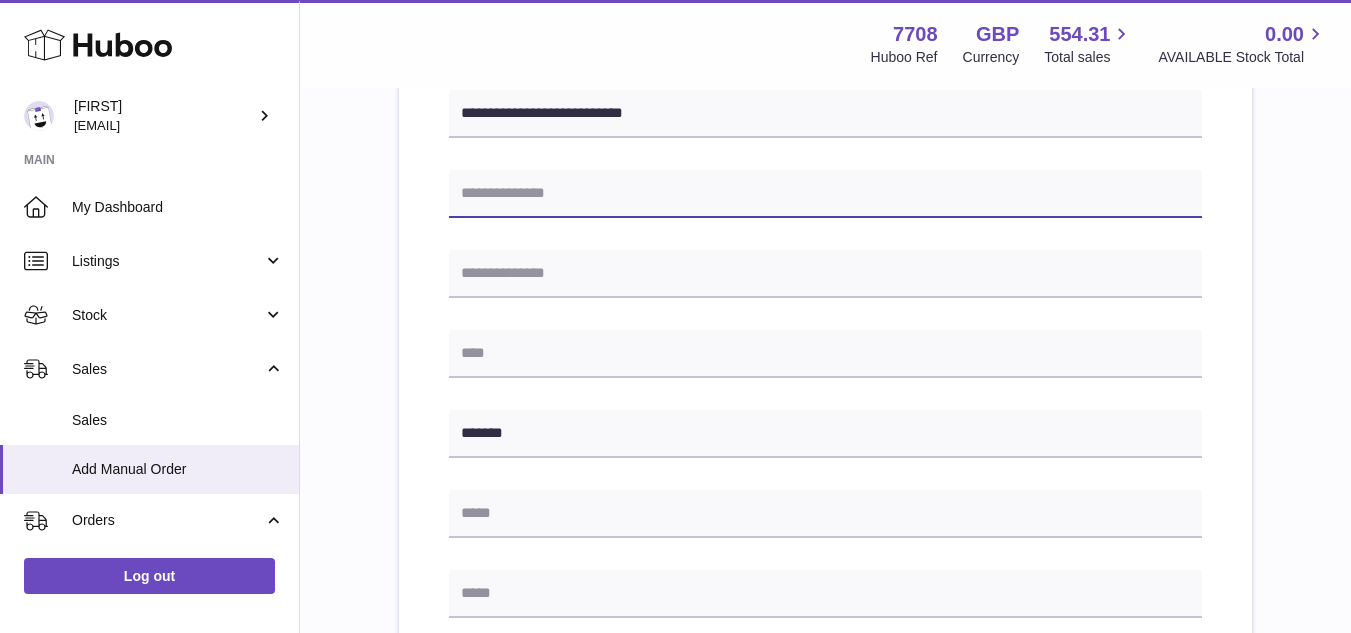 click at bounding box center (825, 194) 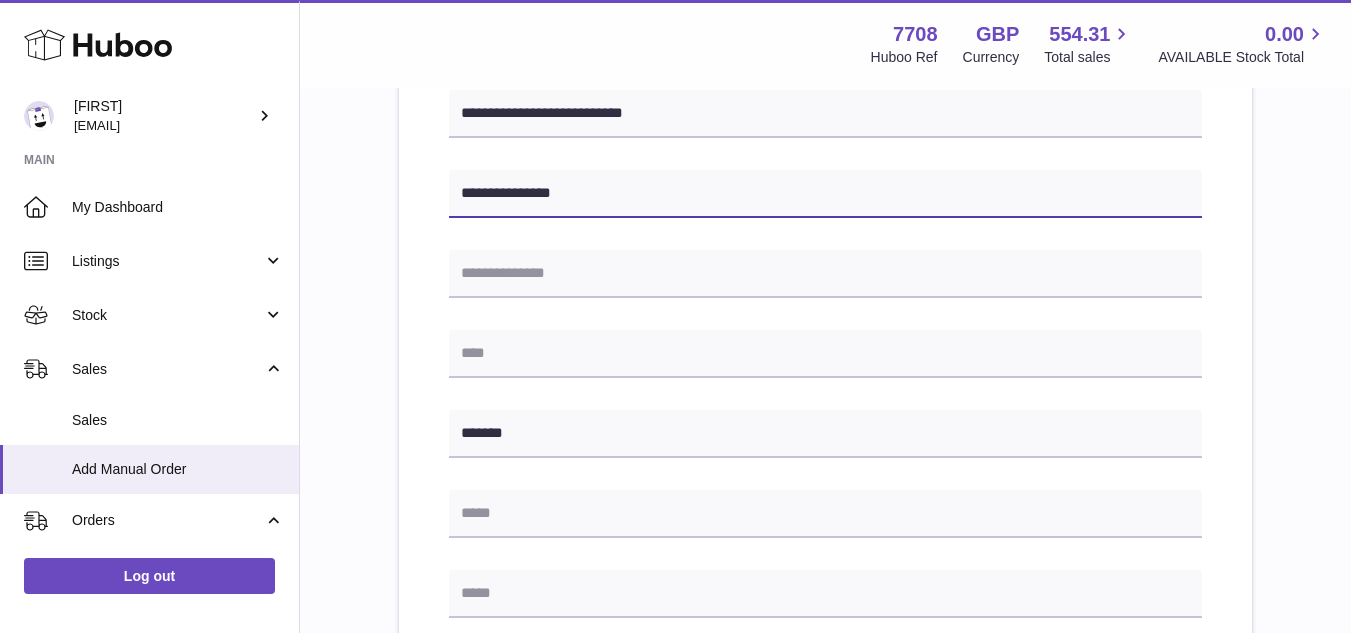 type on "**********" 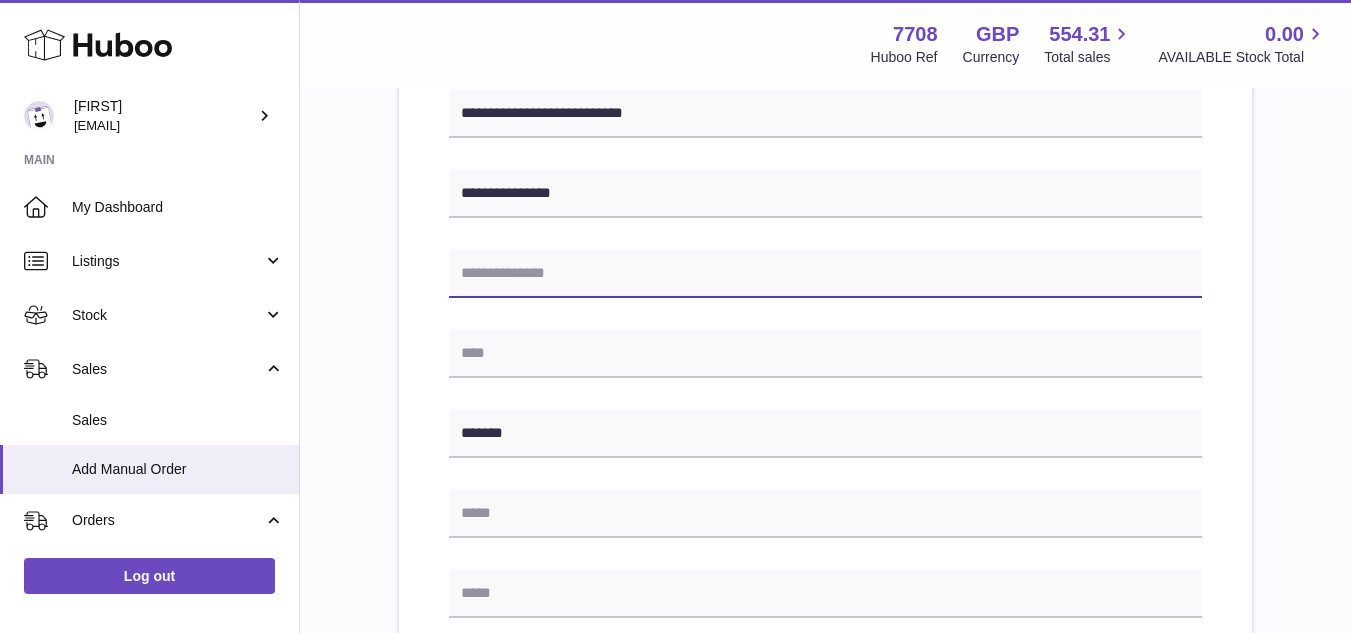 click at bounding box center [825, 274] 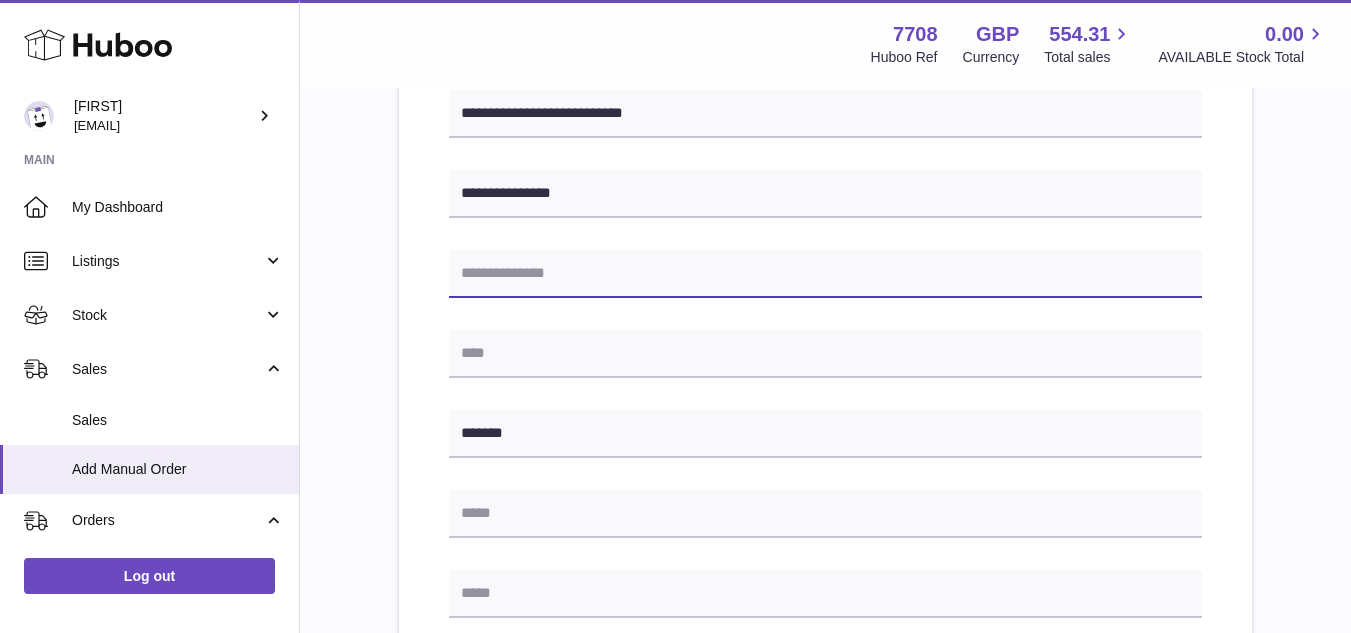 paste on "**********" 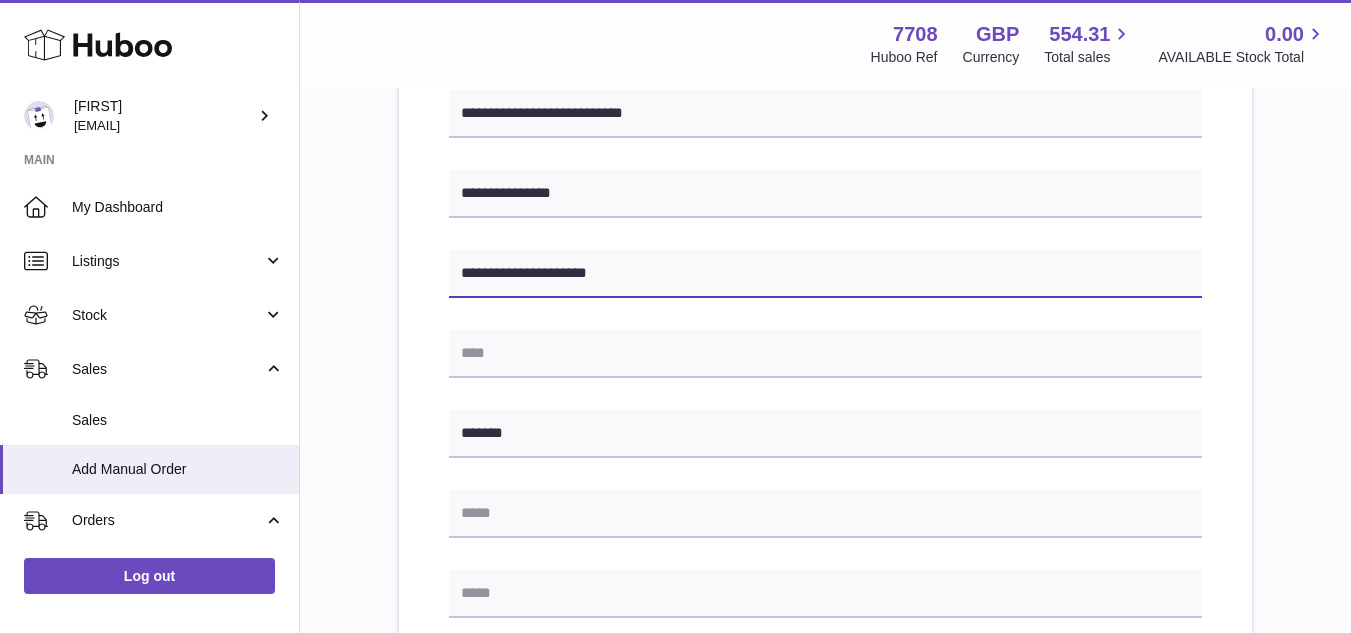 type on "**********" 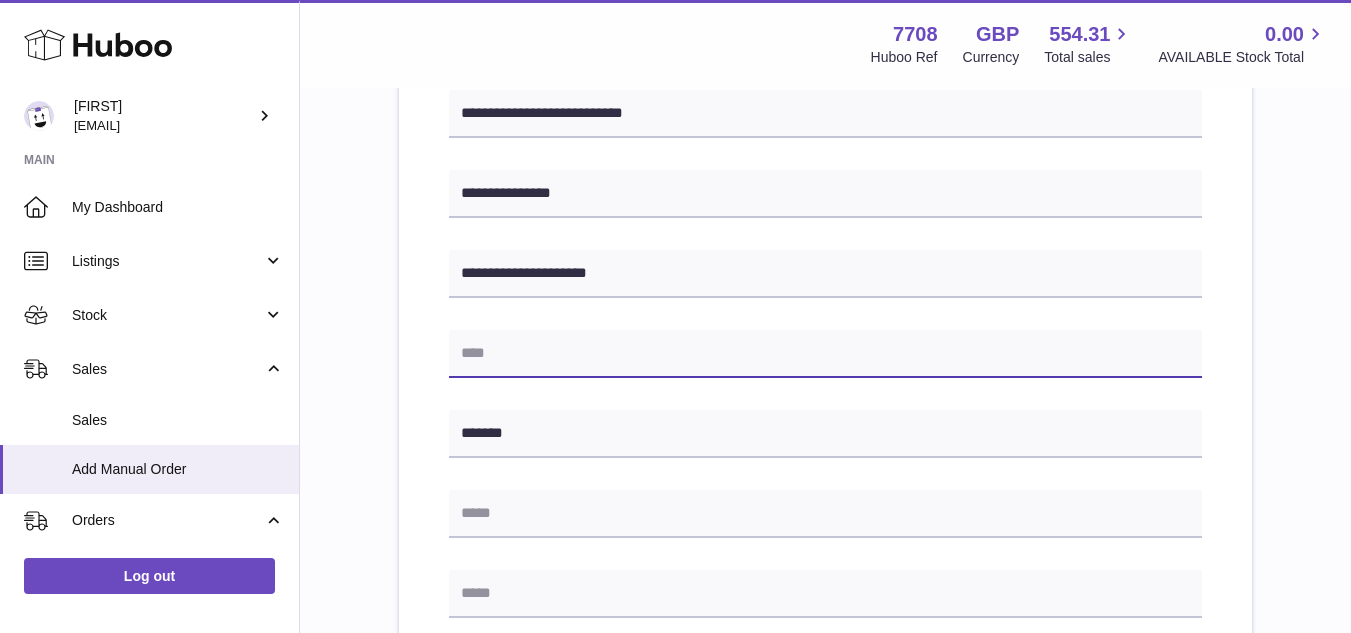 click at bounding box center [825, 354] 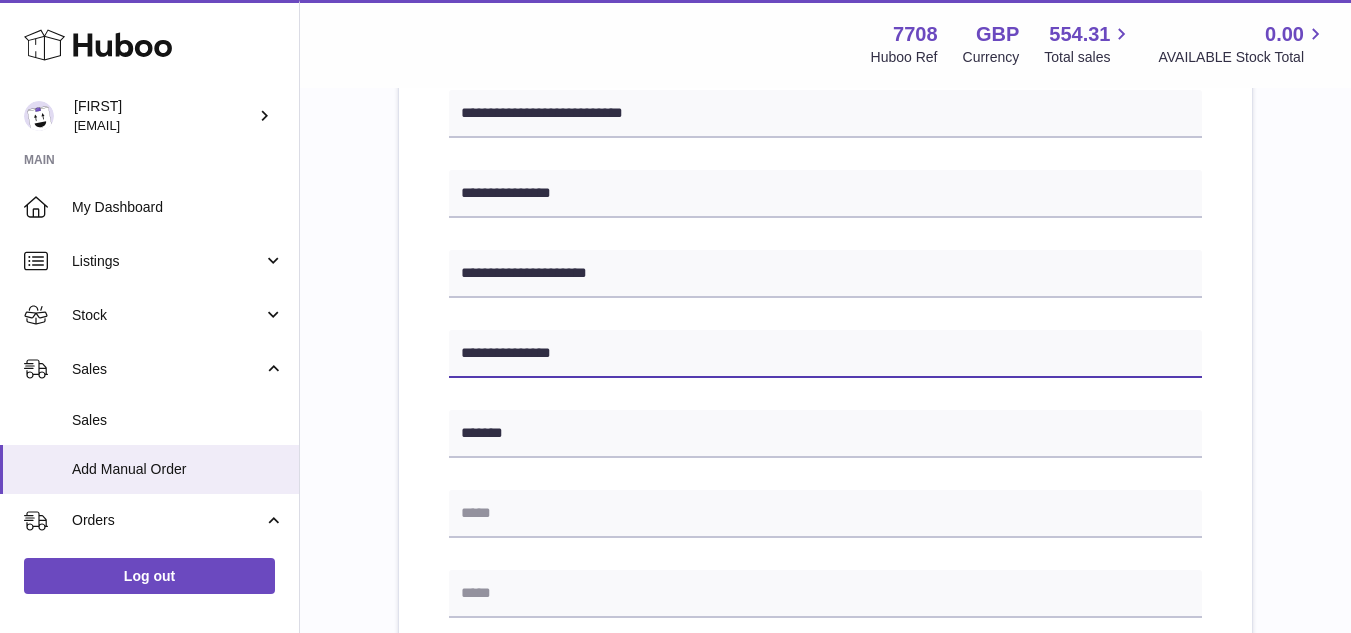 type on "**********" 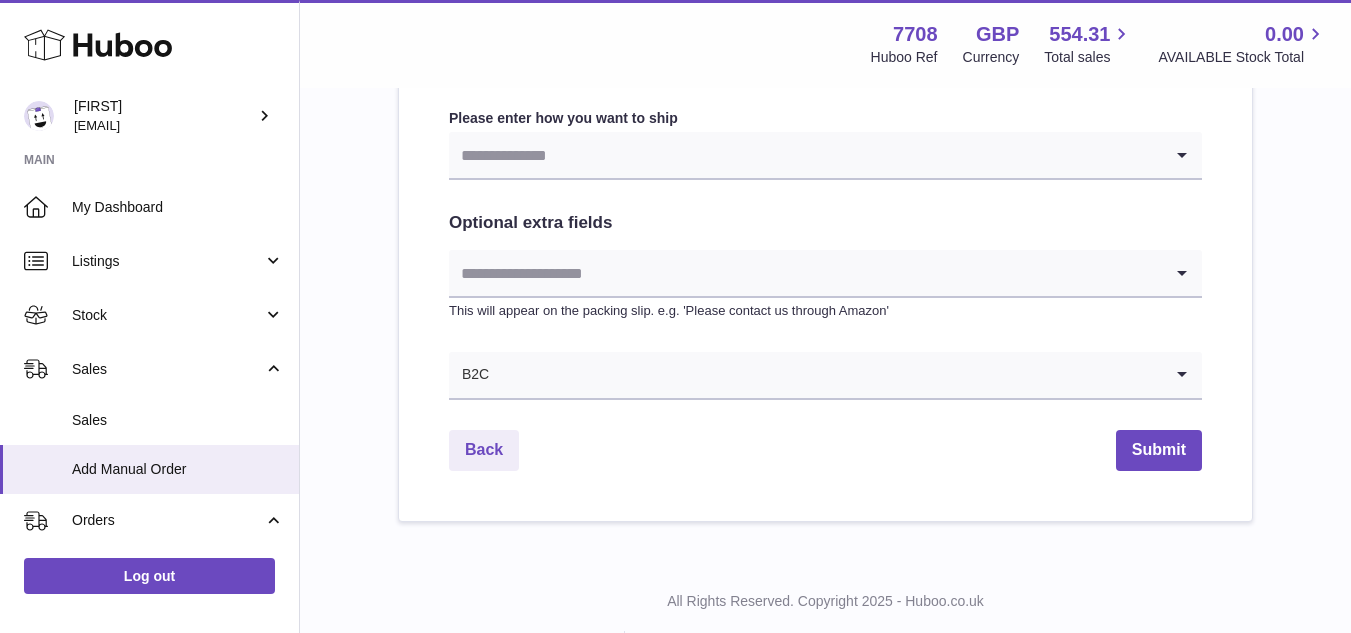 scroll, scrollTop: 1077, scrollLeft: 0, axis: vertical 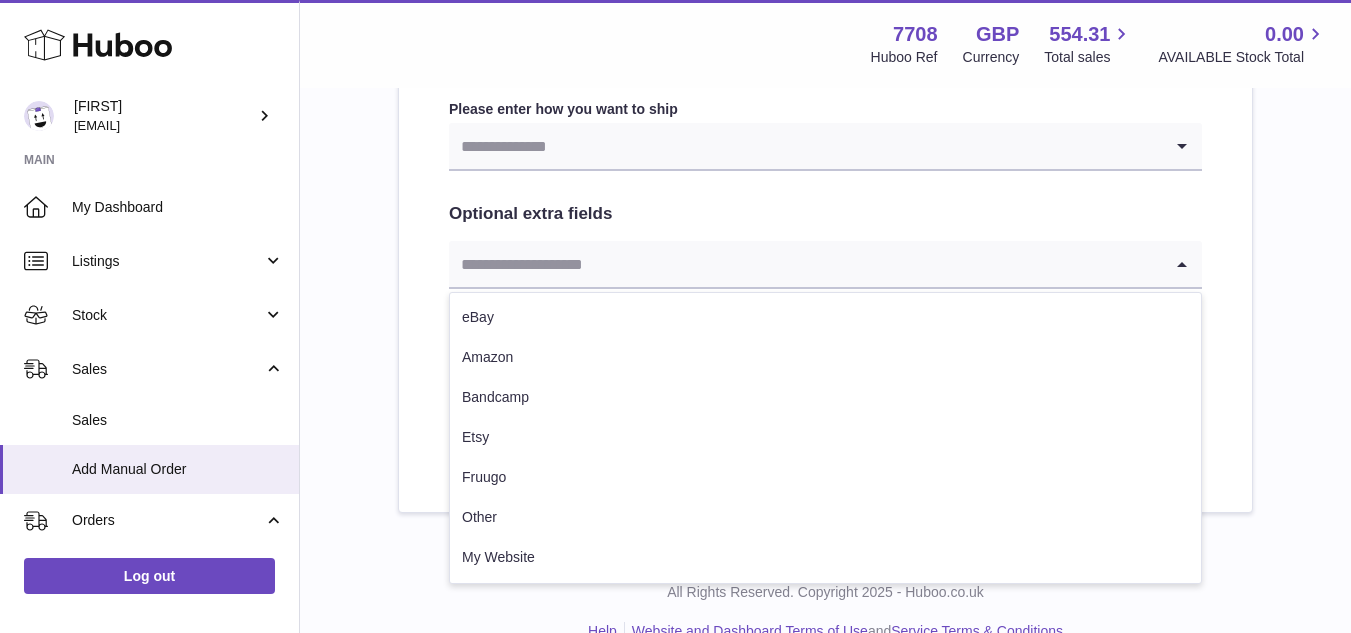 click at bounding box center [805, 264] 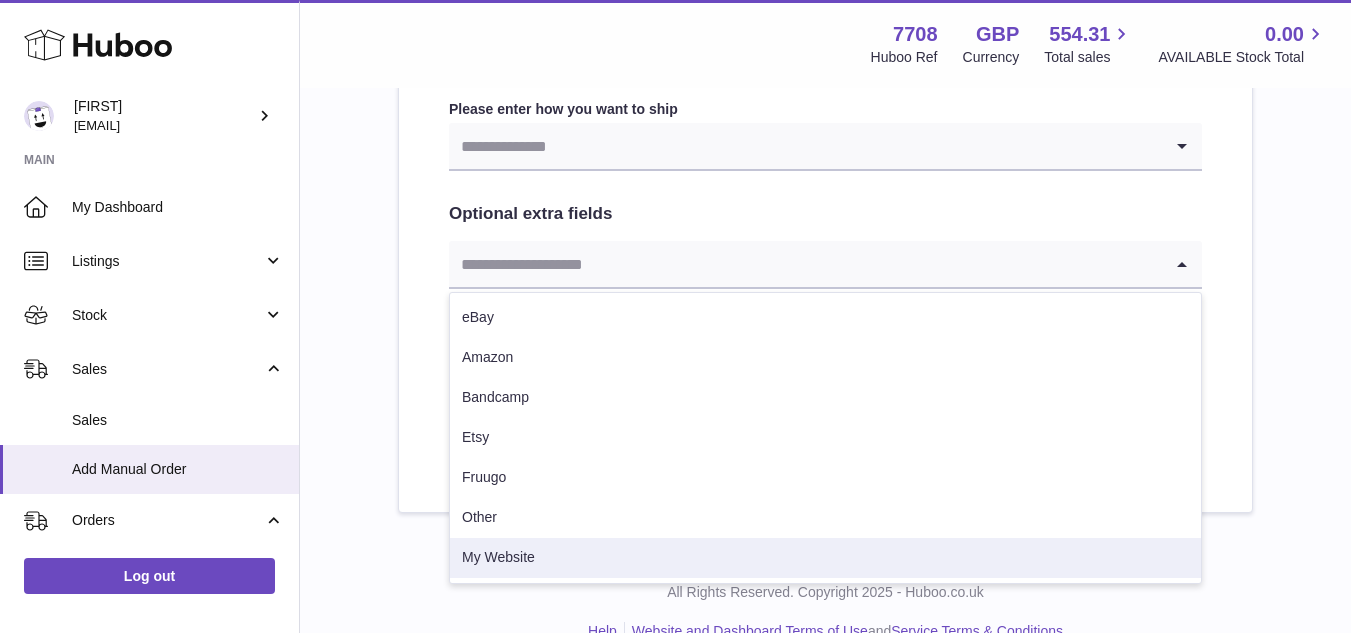 click on "My Website" at bounding box center (825, 558) 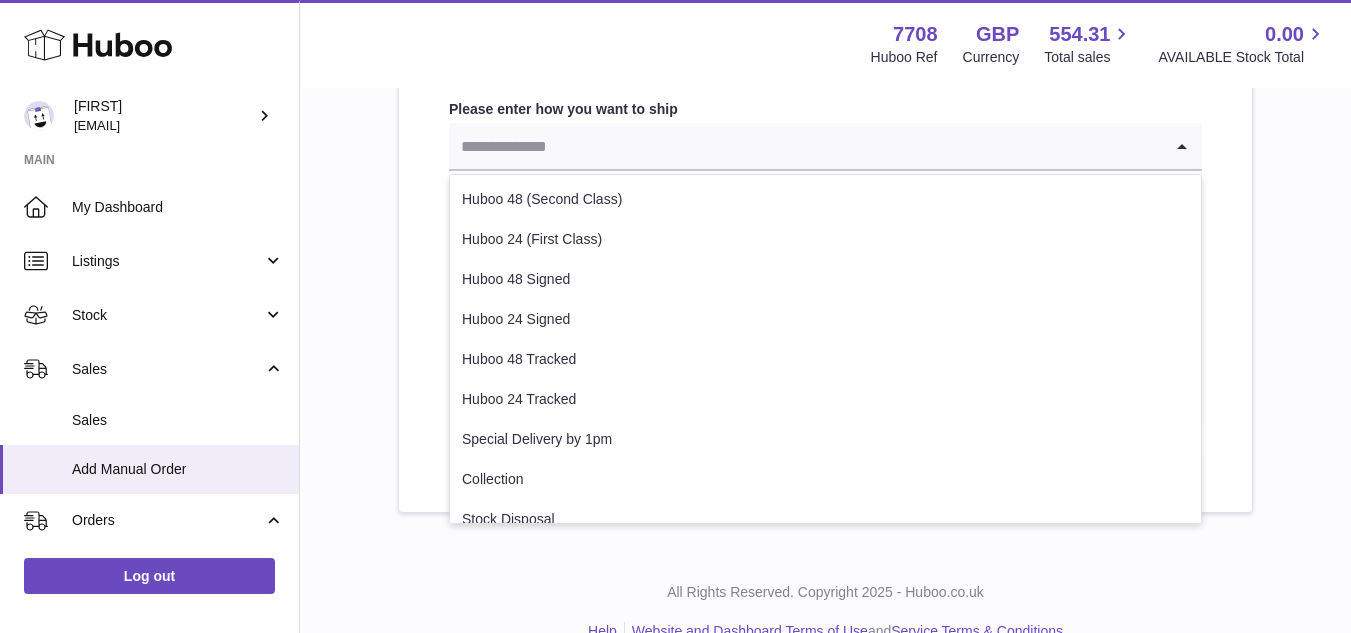 click at bounding box center (805, 146) 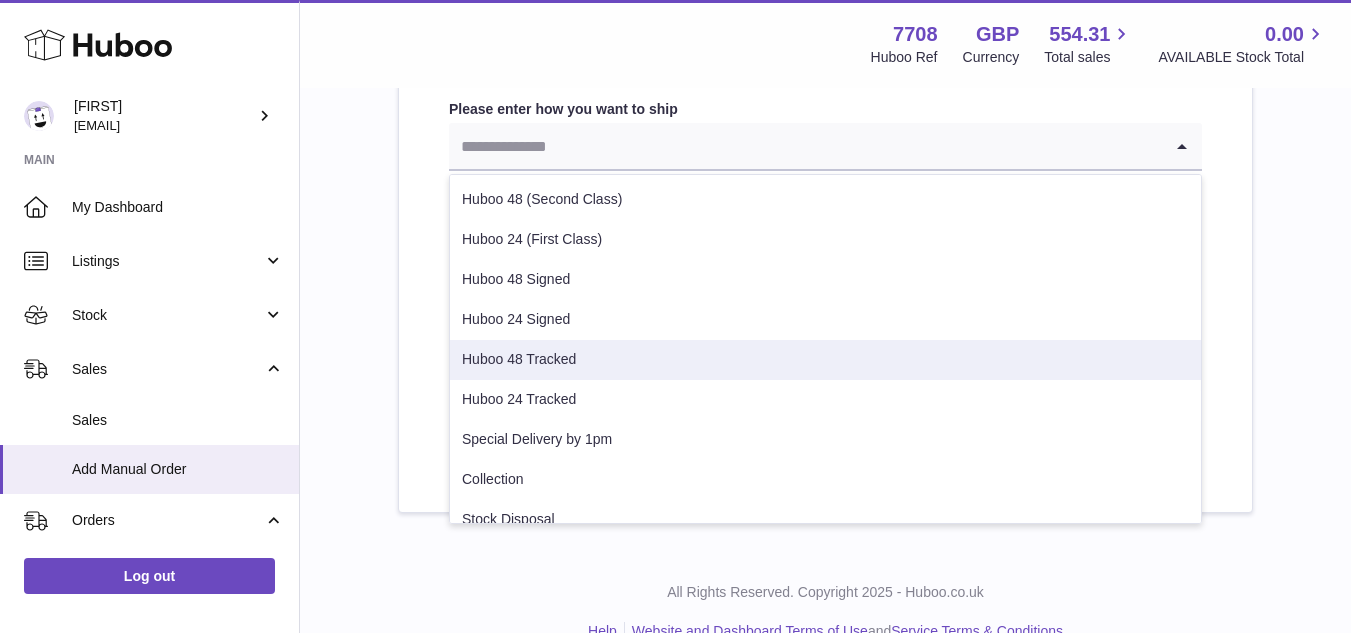 click on "Huboo 48 Tracked" at bounding box center (825, 360) 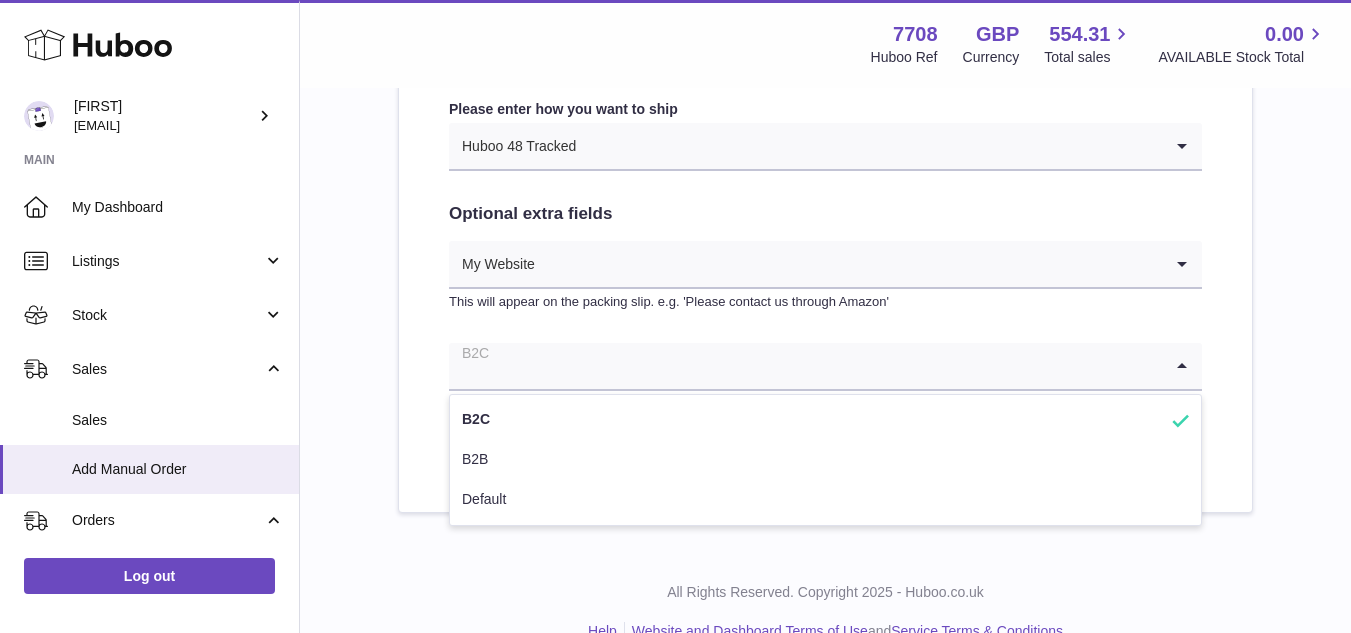 click at bounding box center (805, 366) 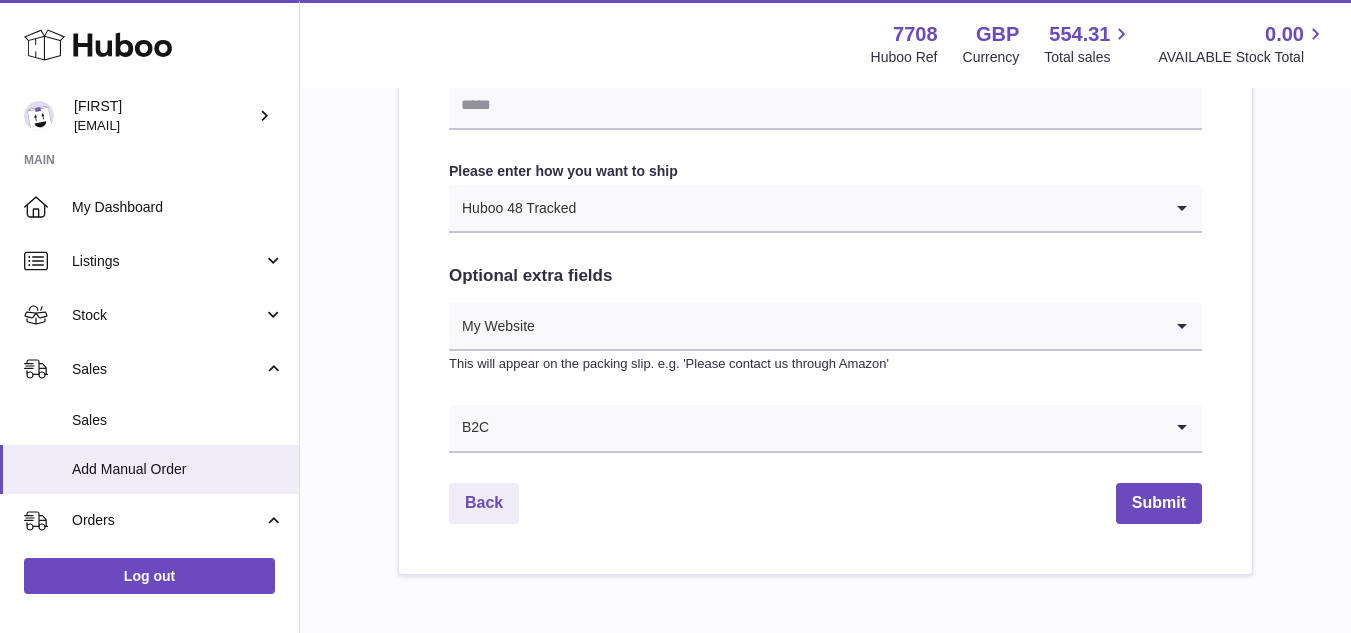 scroll, scrollTop: 1071, scrollLeft: 0, axis: vertical 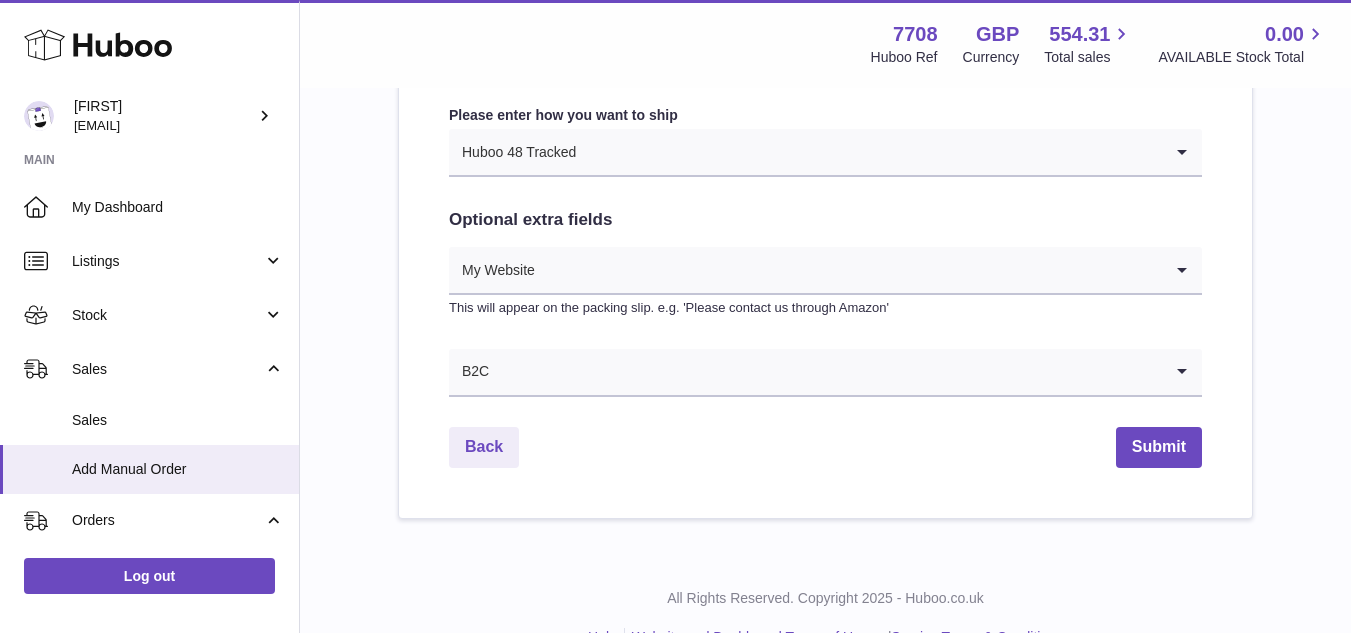 click on "**********" at bounding box center [825, -113] 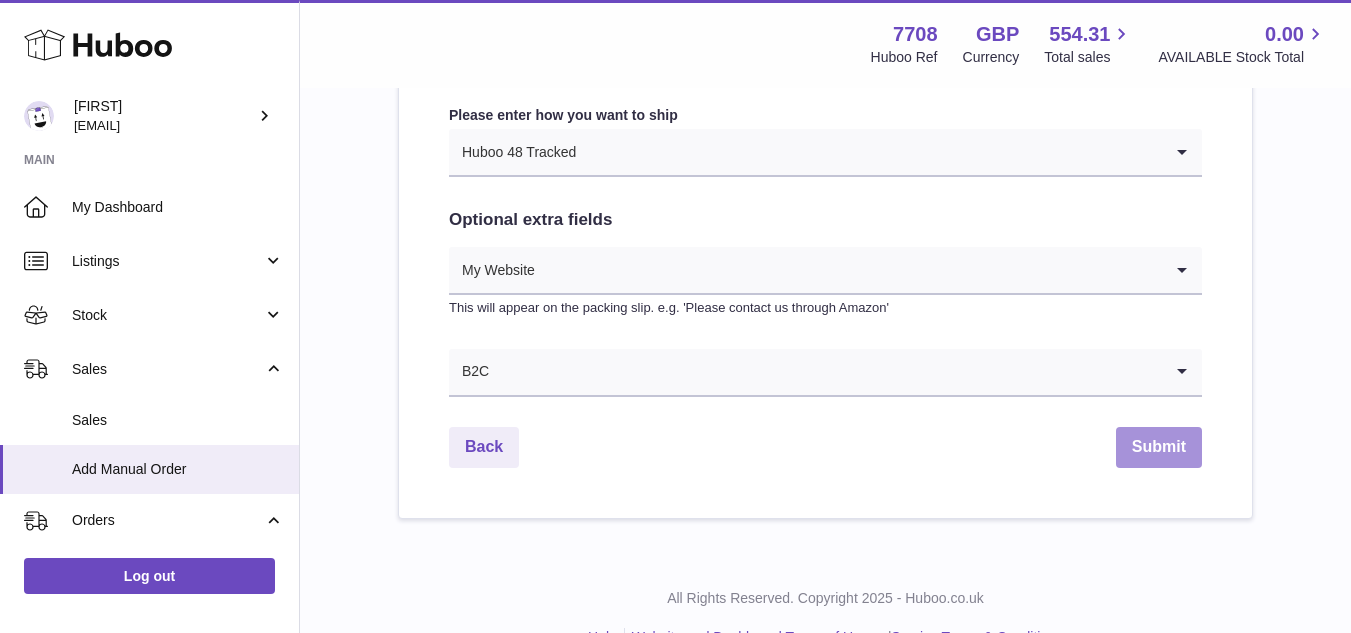 click on "Submit" at bounding box center (1159, 447) 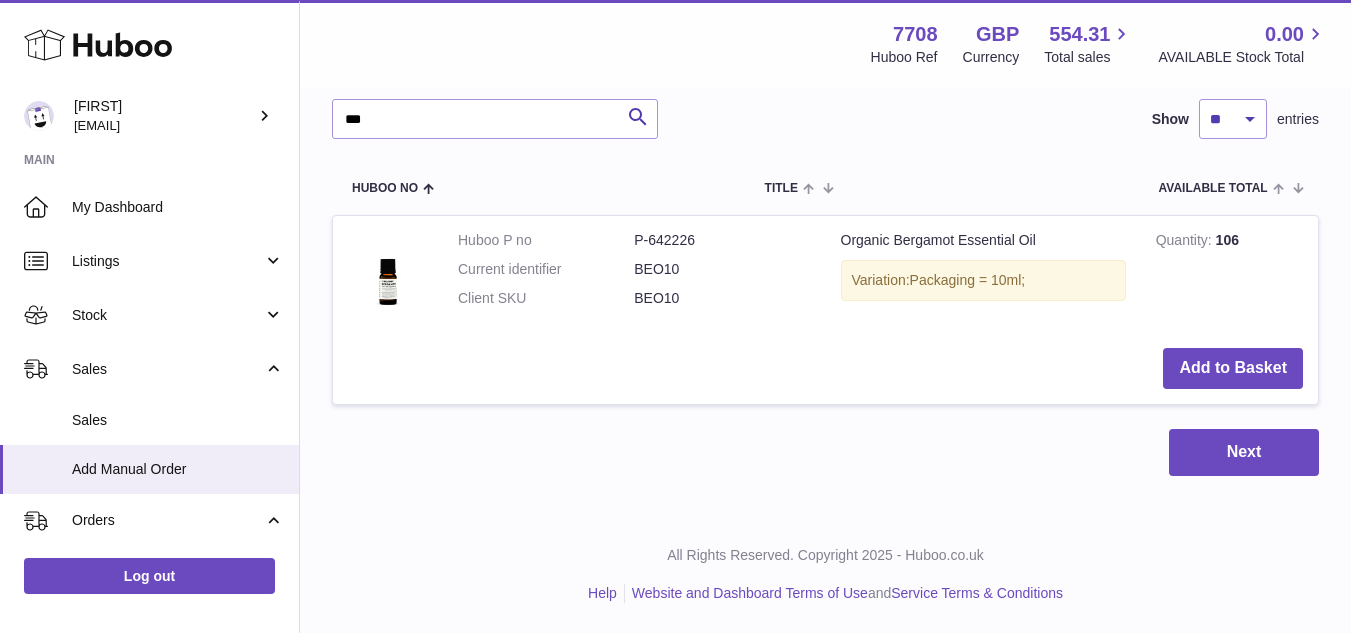 scroll, scrollTop: 0, scrollLeft: 0, axis: both 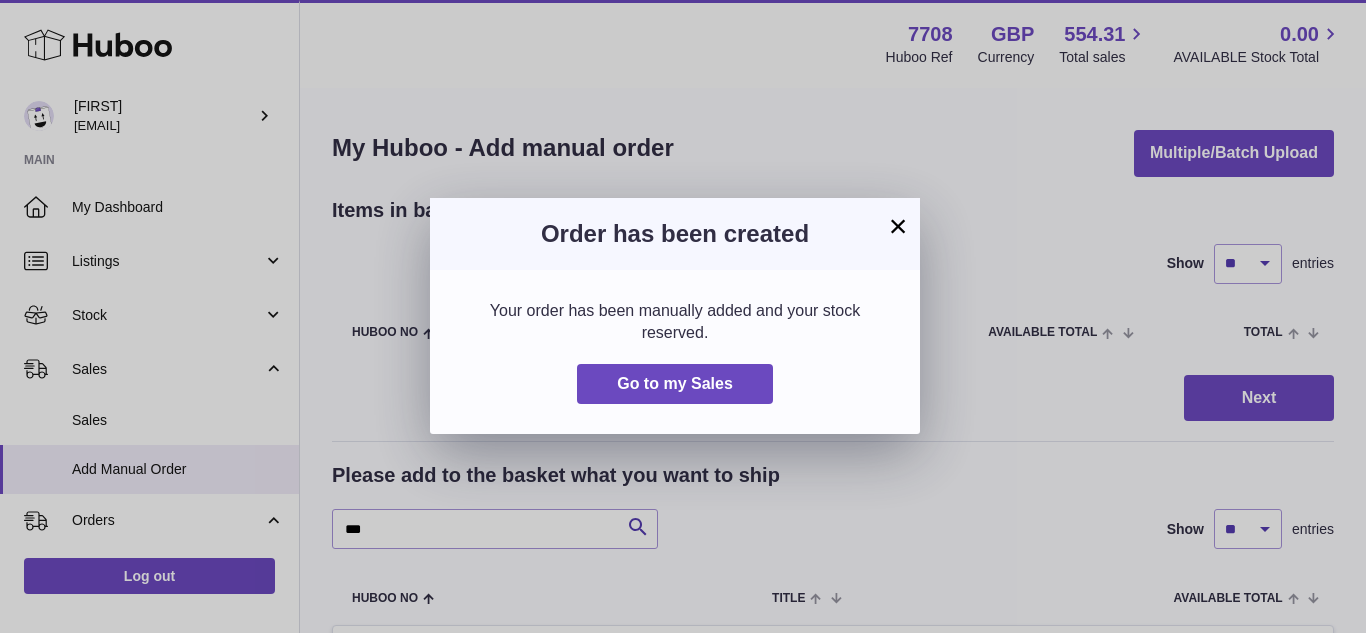 click on "×" at bounding box center [898, 226] 